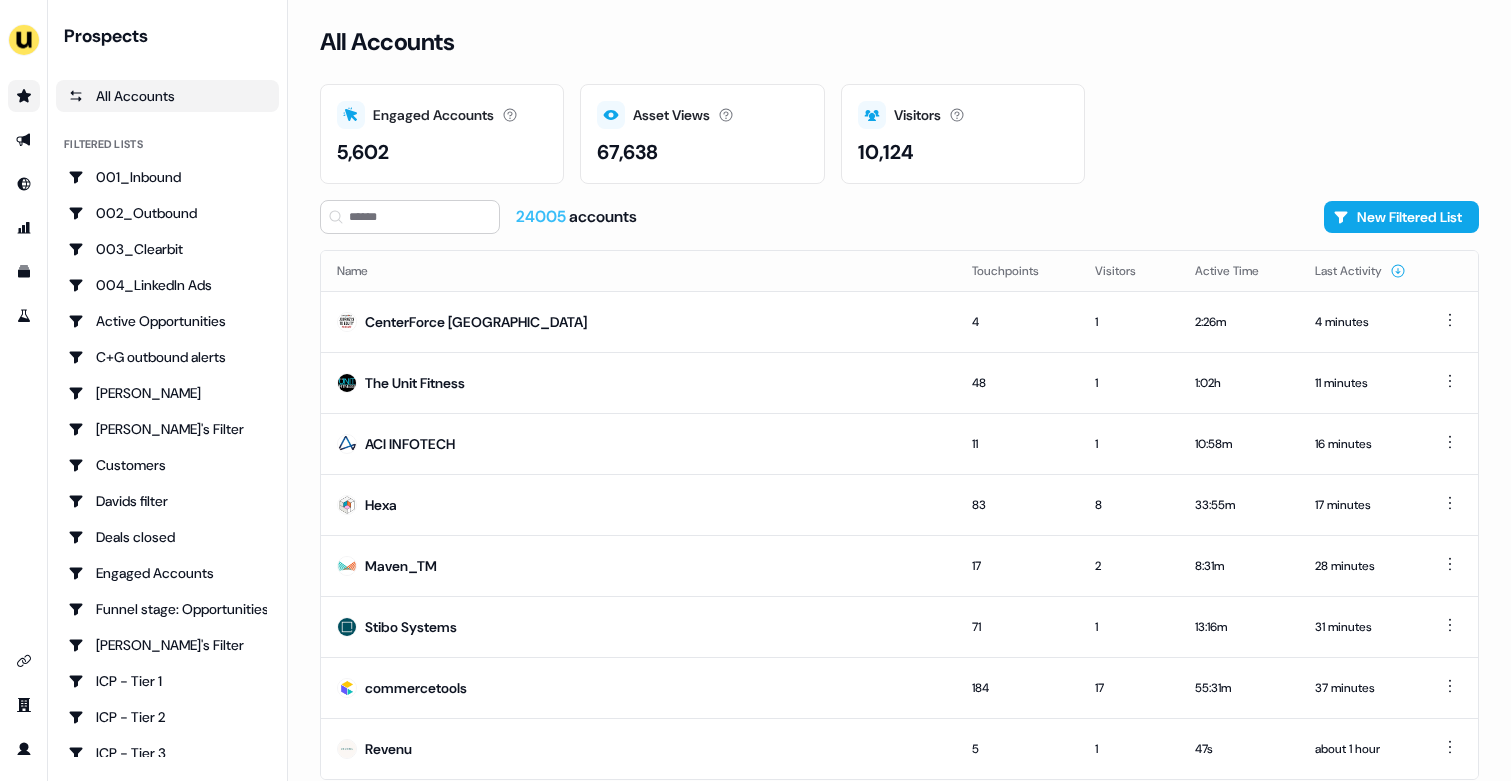 scroll, scrollTop: 0, scrollLeft: 0, axis: both 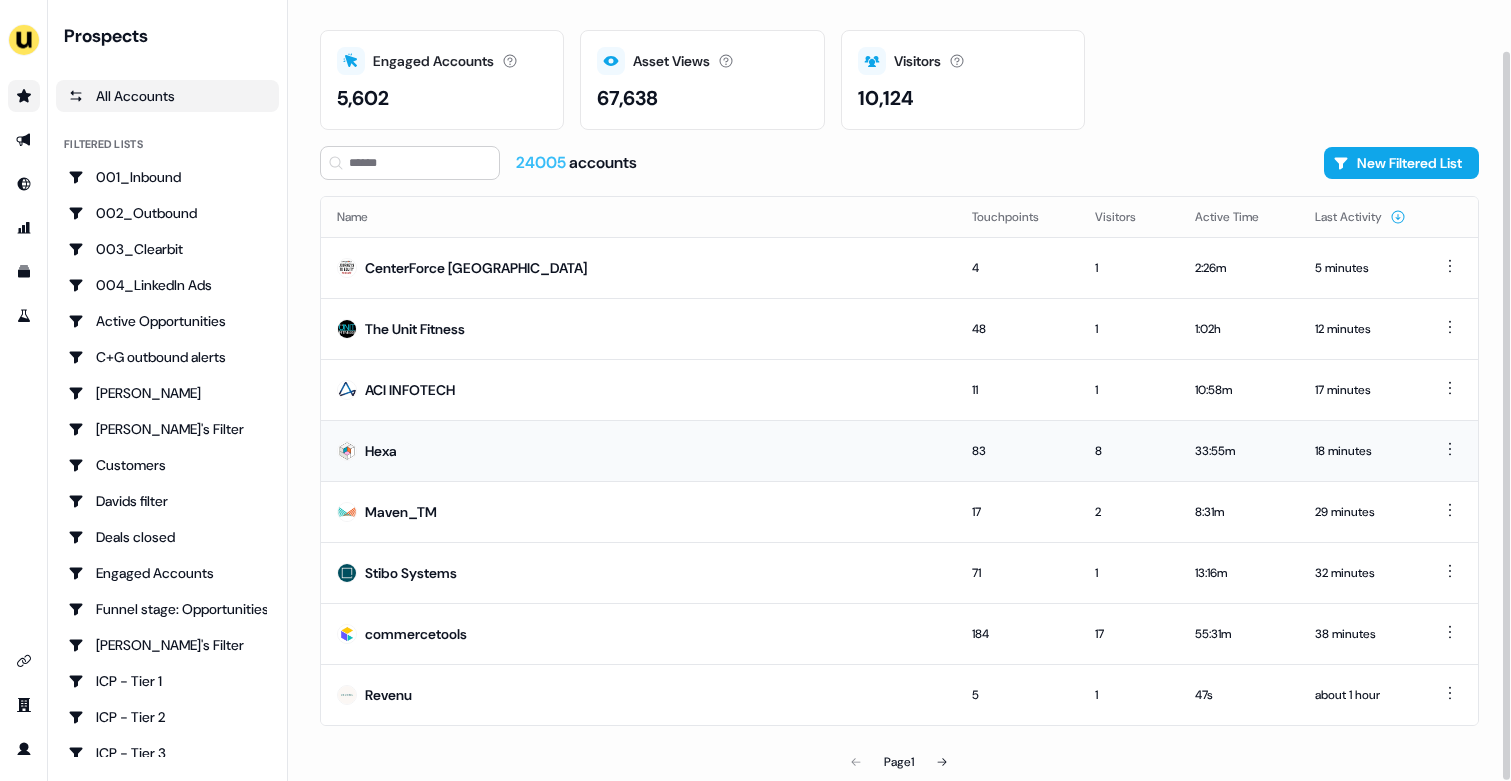 click on "Hexa" at bounding box center [638, 450] 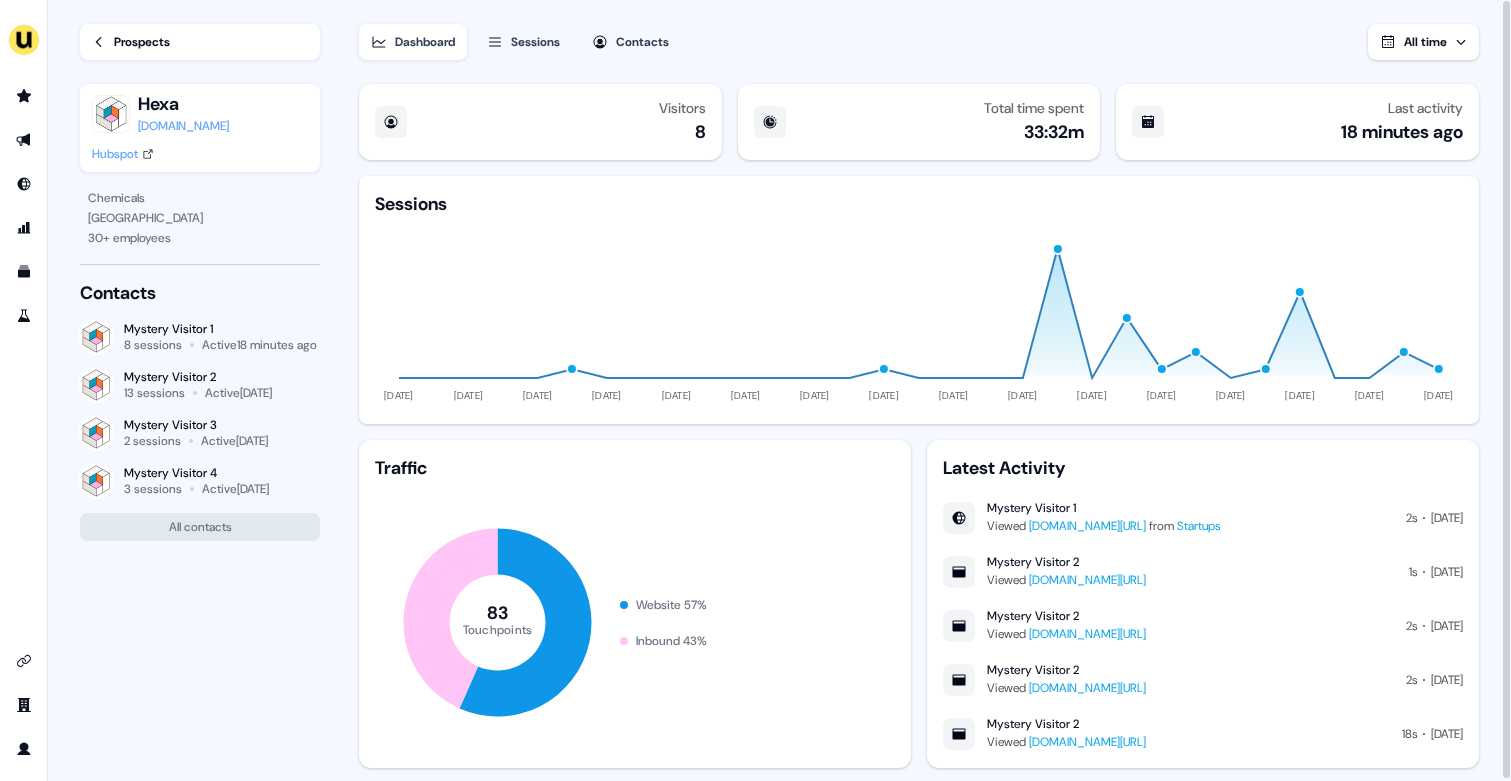 click 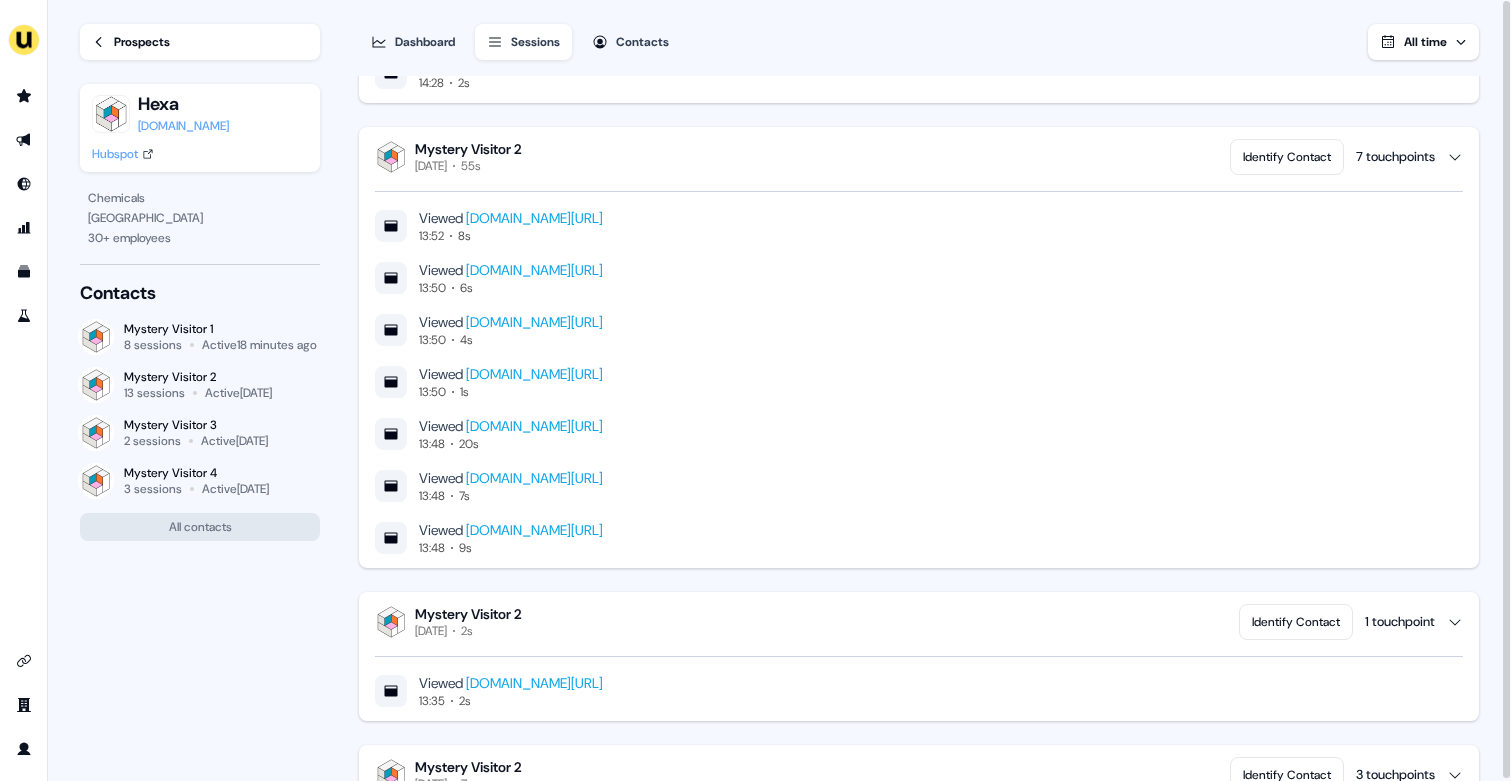 scroll, scrollTop: 0, scrollLeft: 0, axis: both 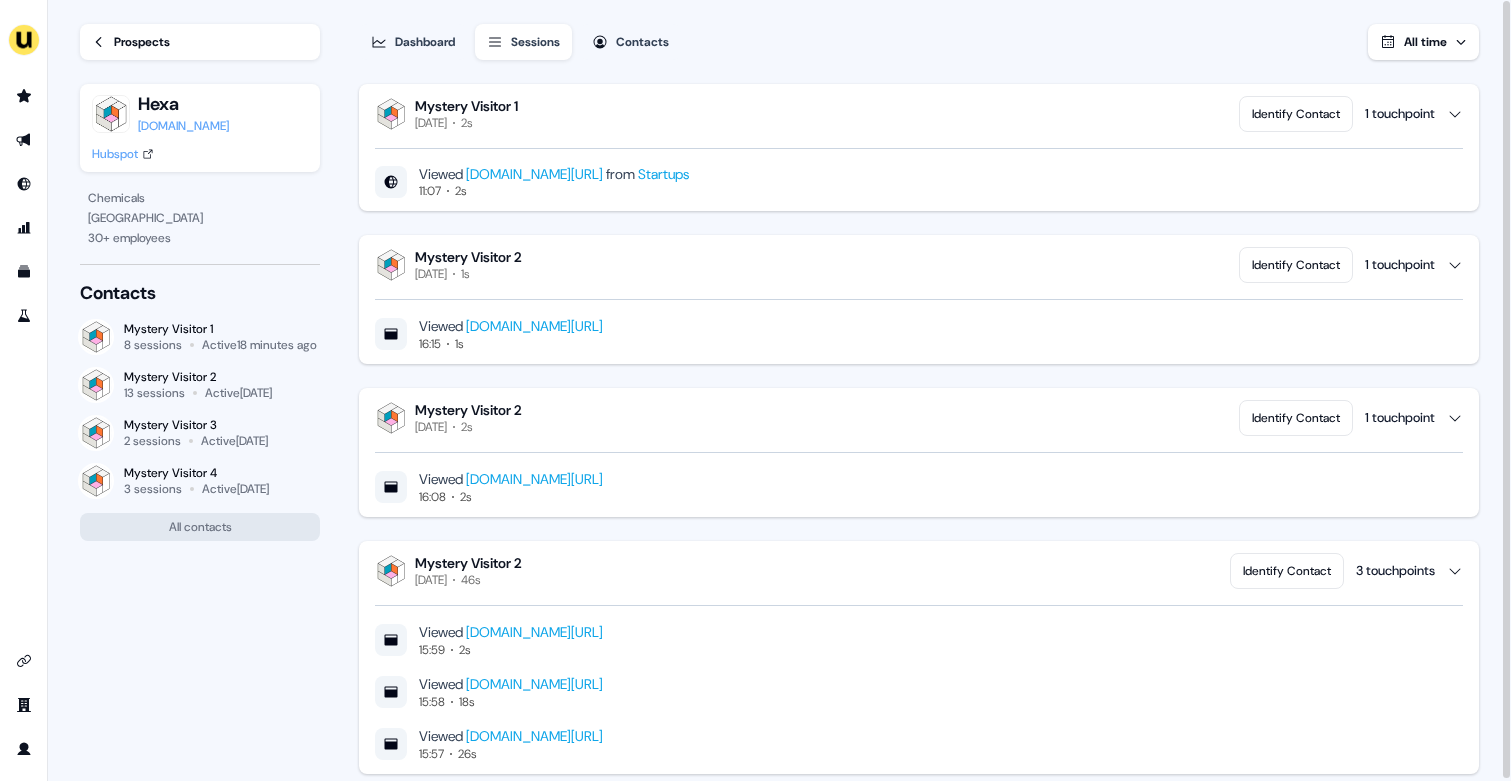 click 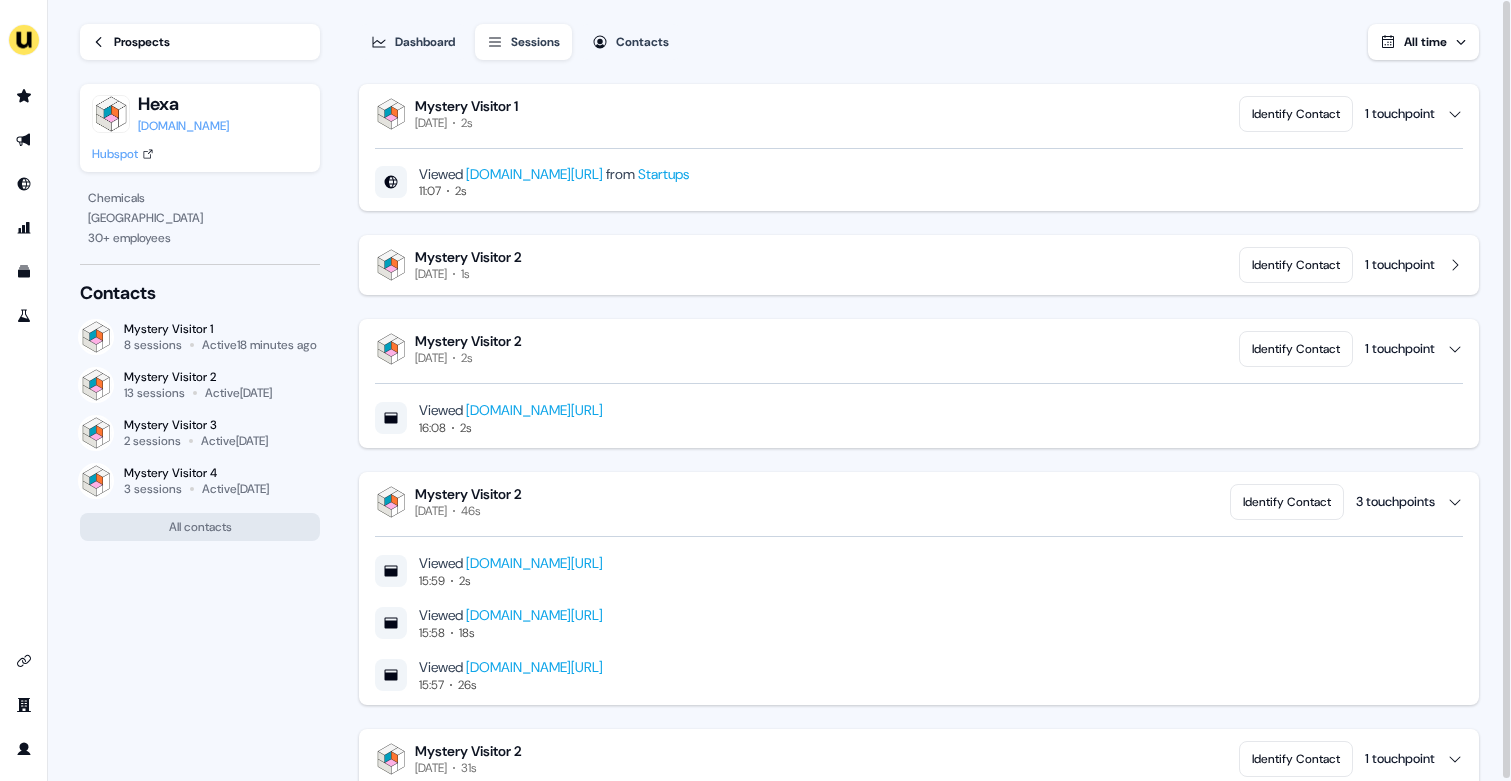 click 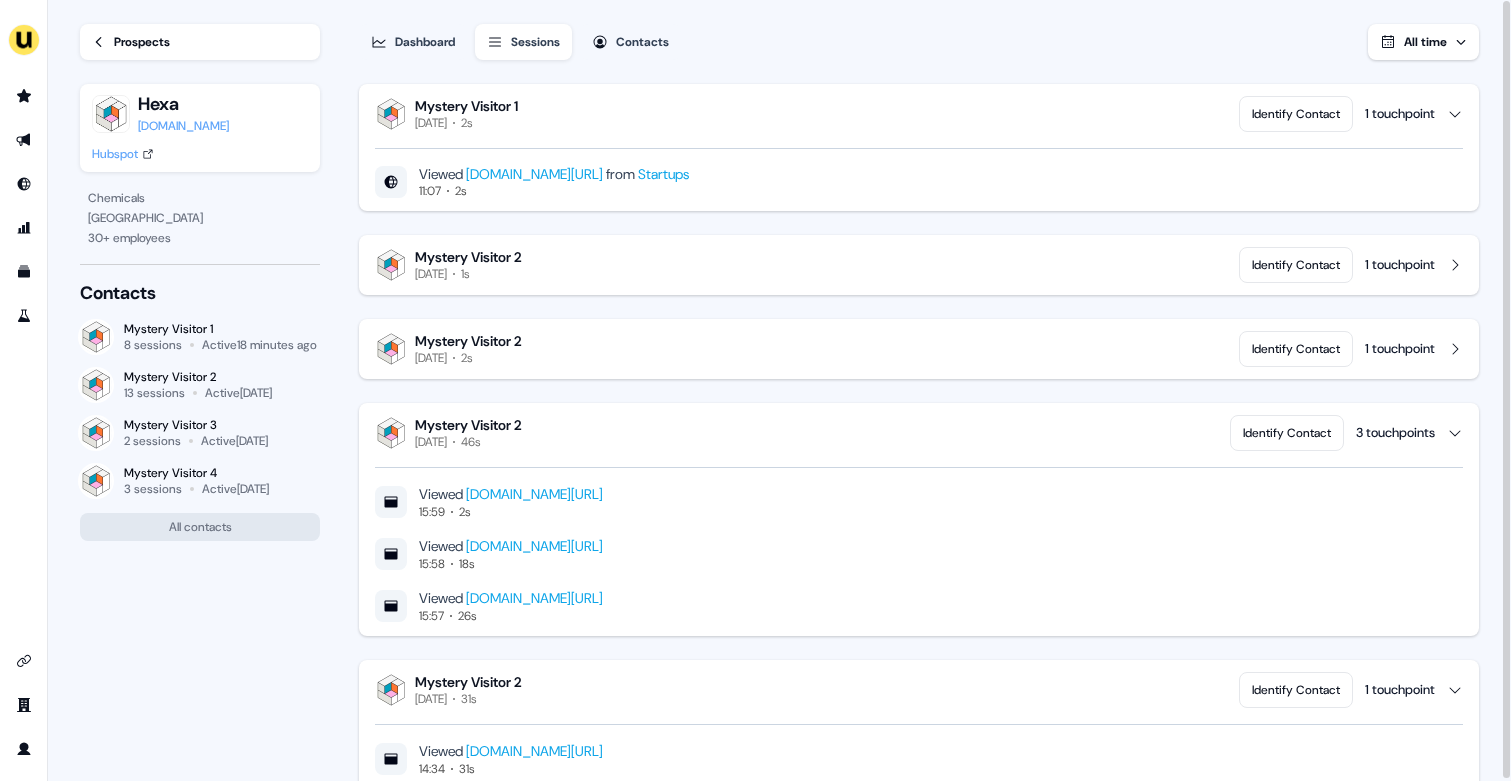 click on "Identify Contact 3   touchpoints" at bounding box center [1346, 433] 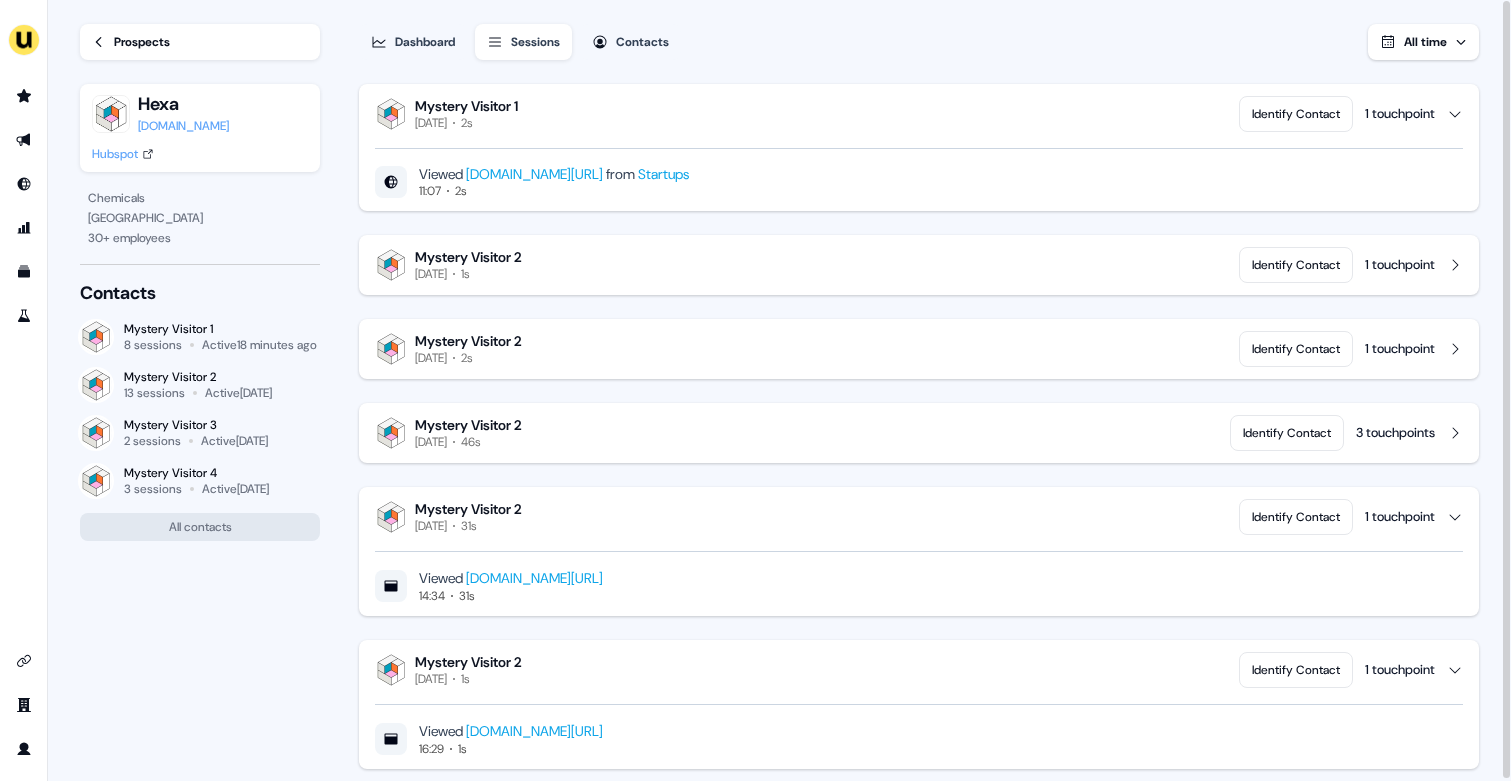 click on "Identify Contact 1   touchpoint" at bounding box center (1351, 517) 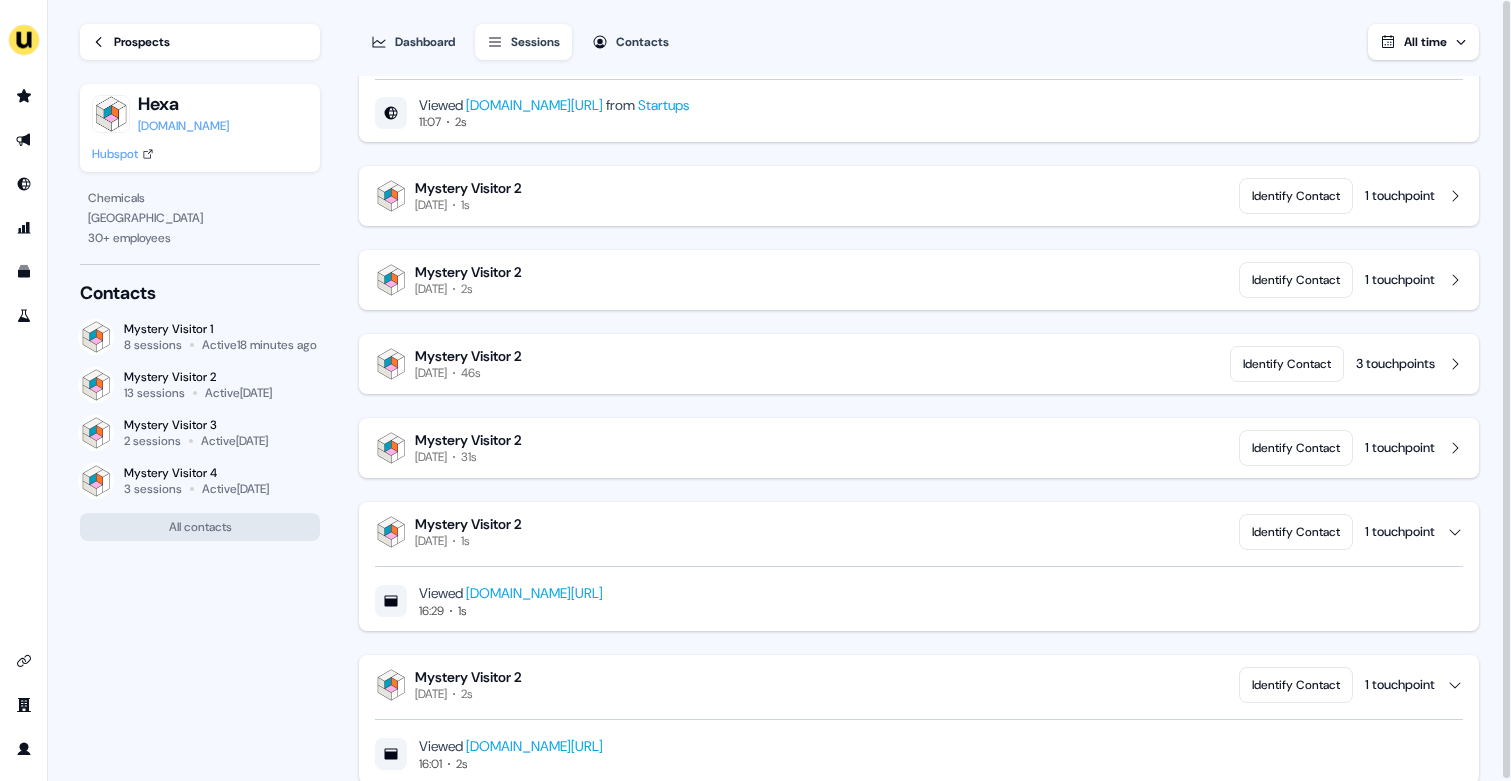 scroll, scrollTop: 72, scrollLeft: 0, axis: vertical 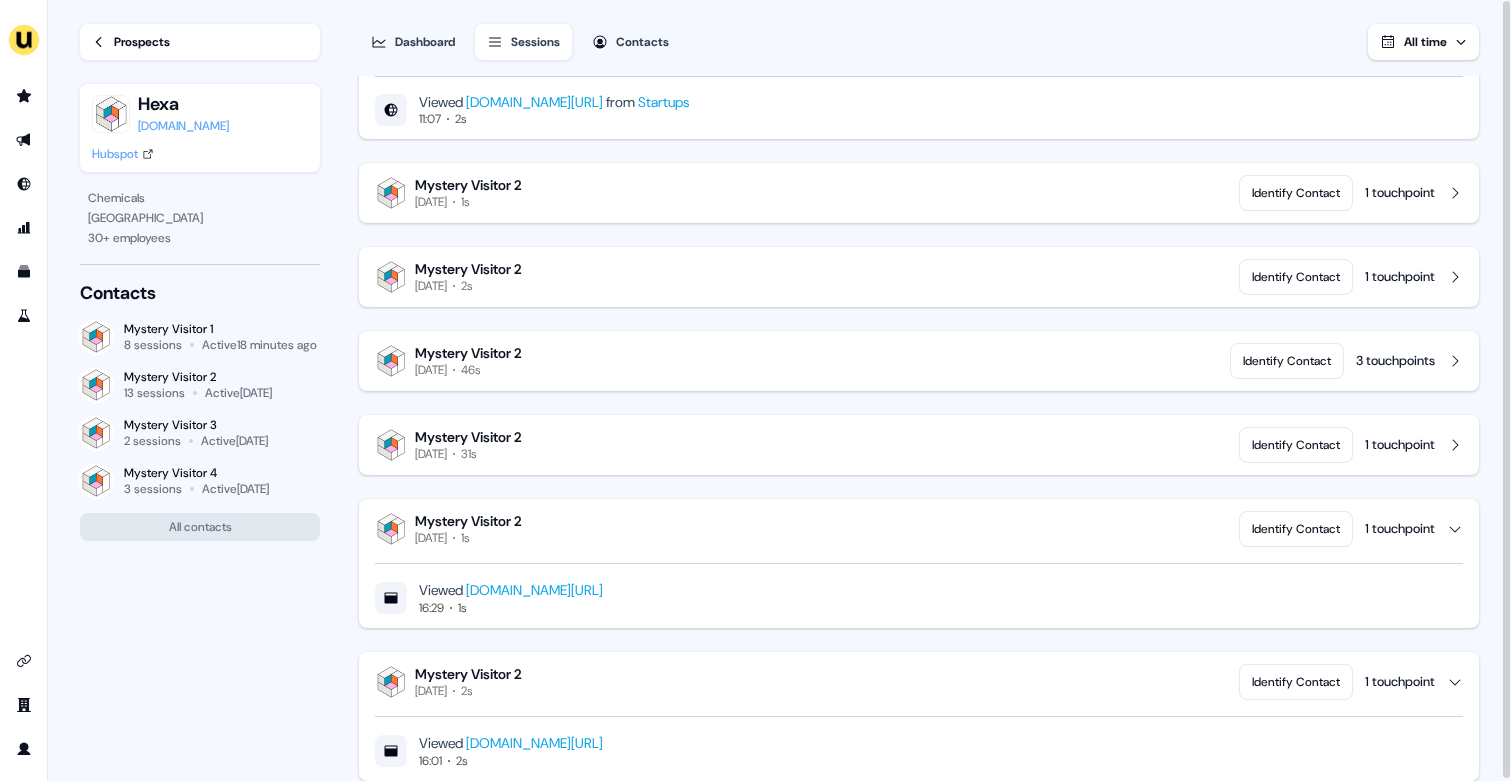 click on "1   touchpoint" at bounding box center [1400, 529] 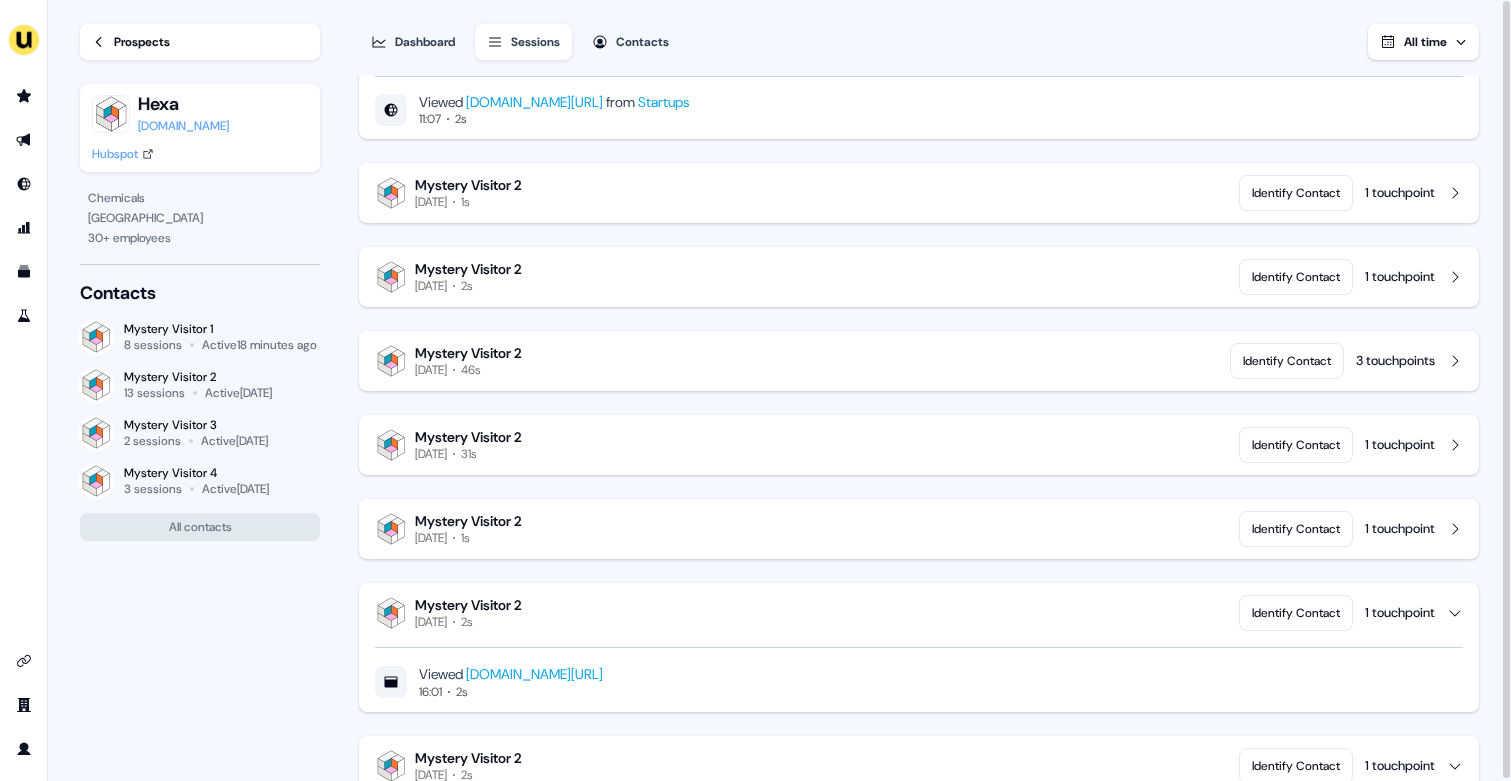 click on "1   touchpoint" at bounding box center (1400, 613) 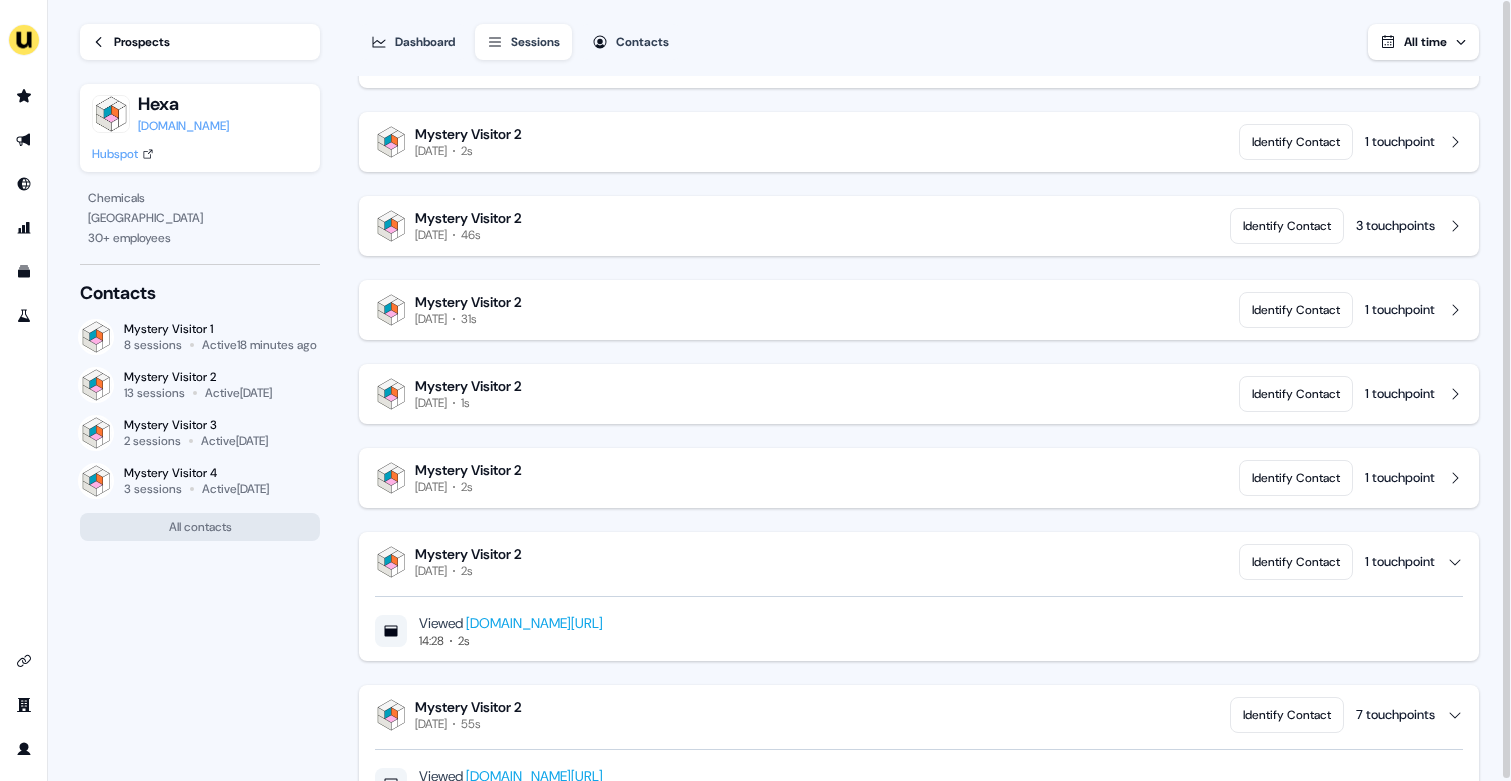 click on "1   touchpoint" at bounding box center [1400, 562] 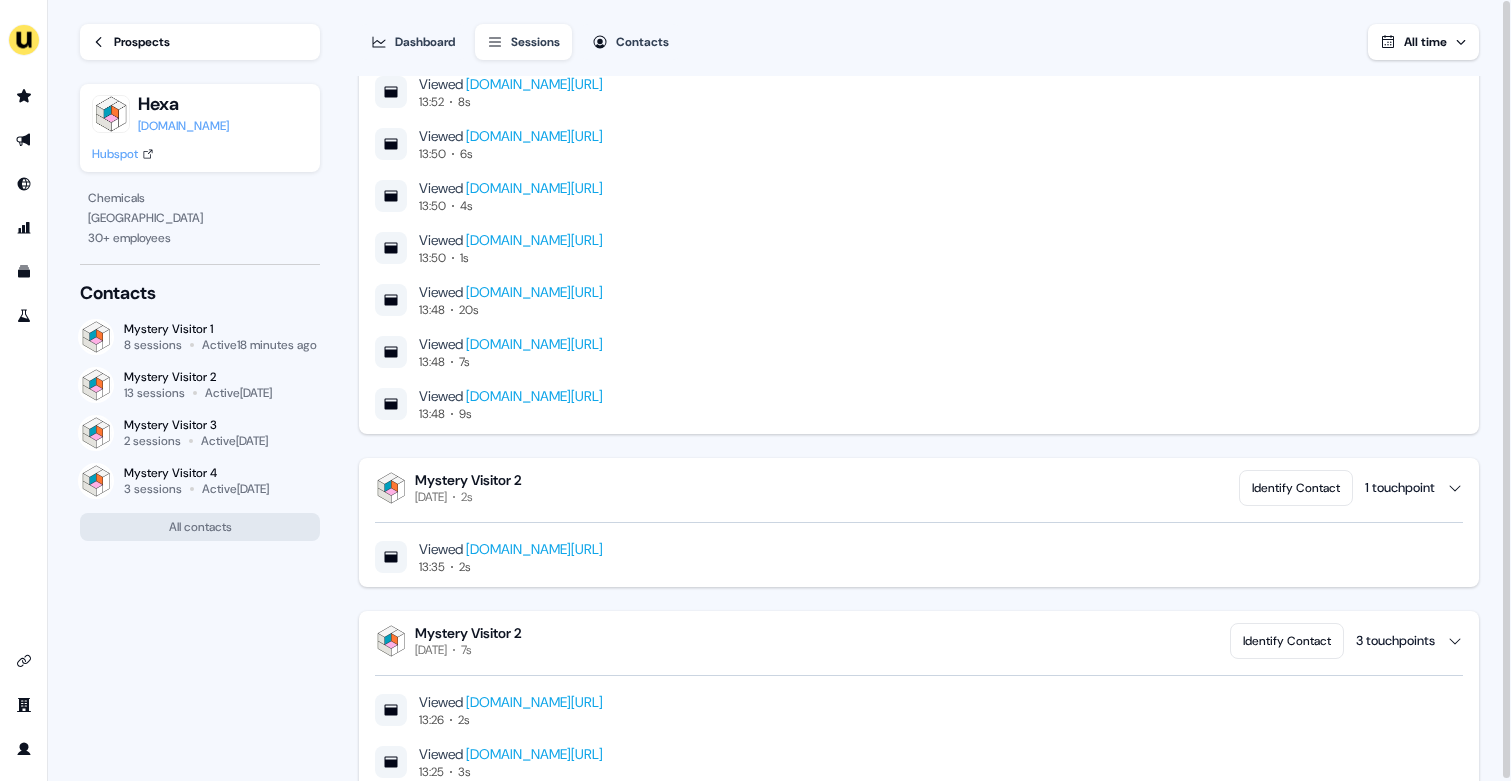 scroll, scrollTop: 0, scrollLeft: 0, axis: both 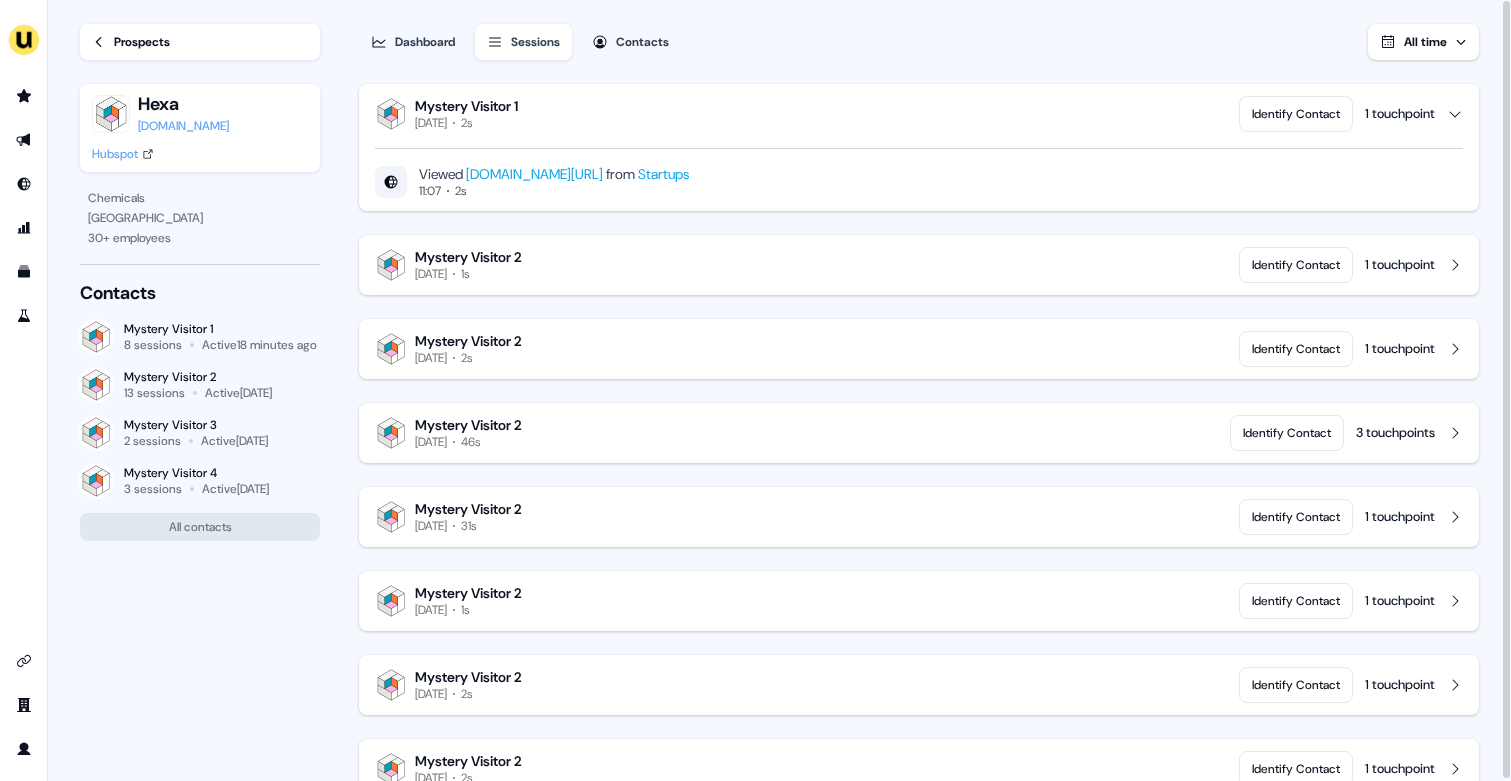 click on "Prospects" at bounding box center [142, 42] 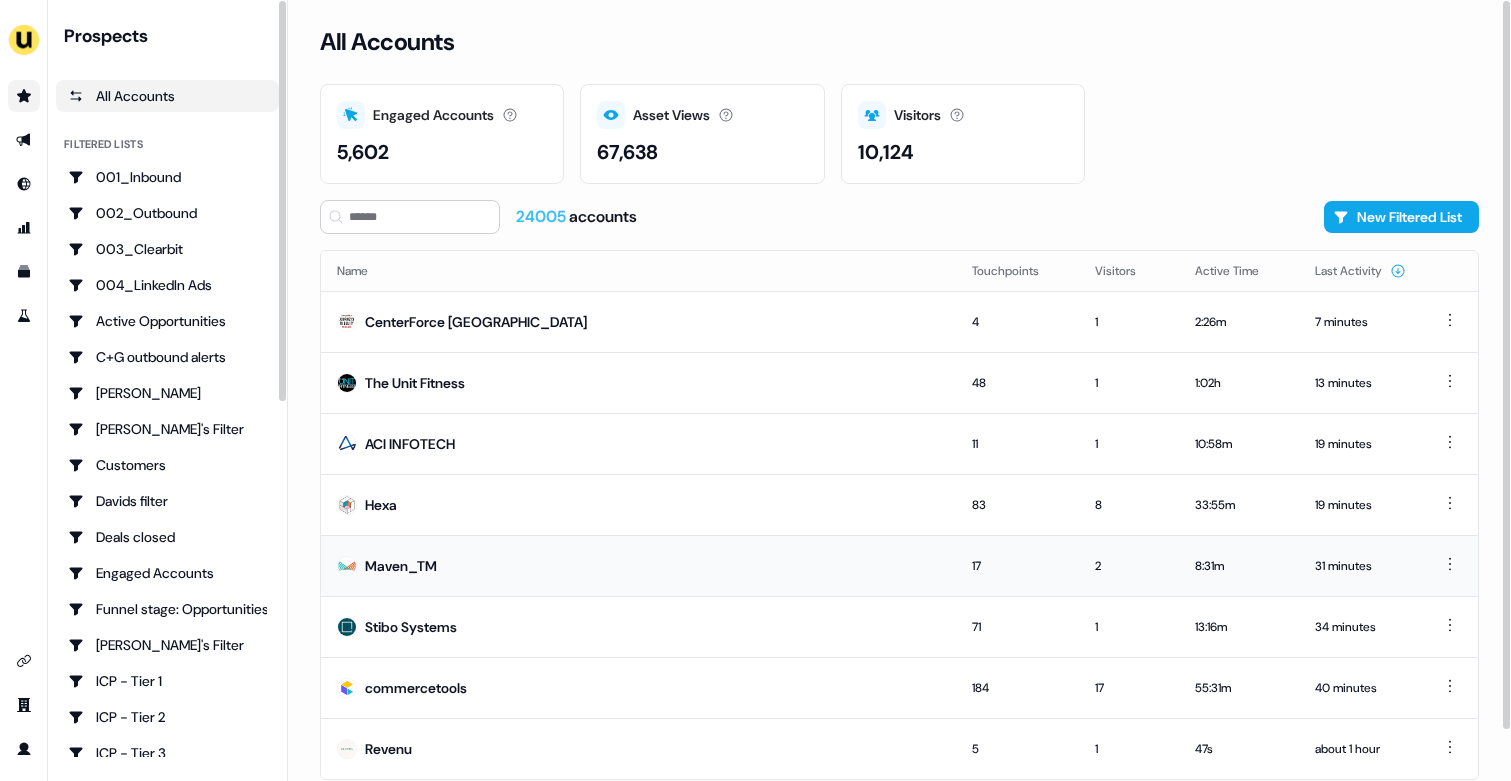 scroll, scrollTop: 54, scrollLeft: 0, axis: vertical 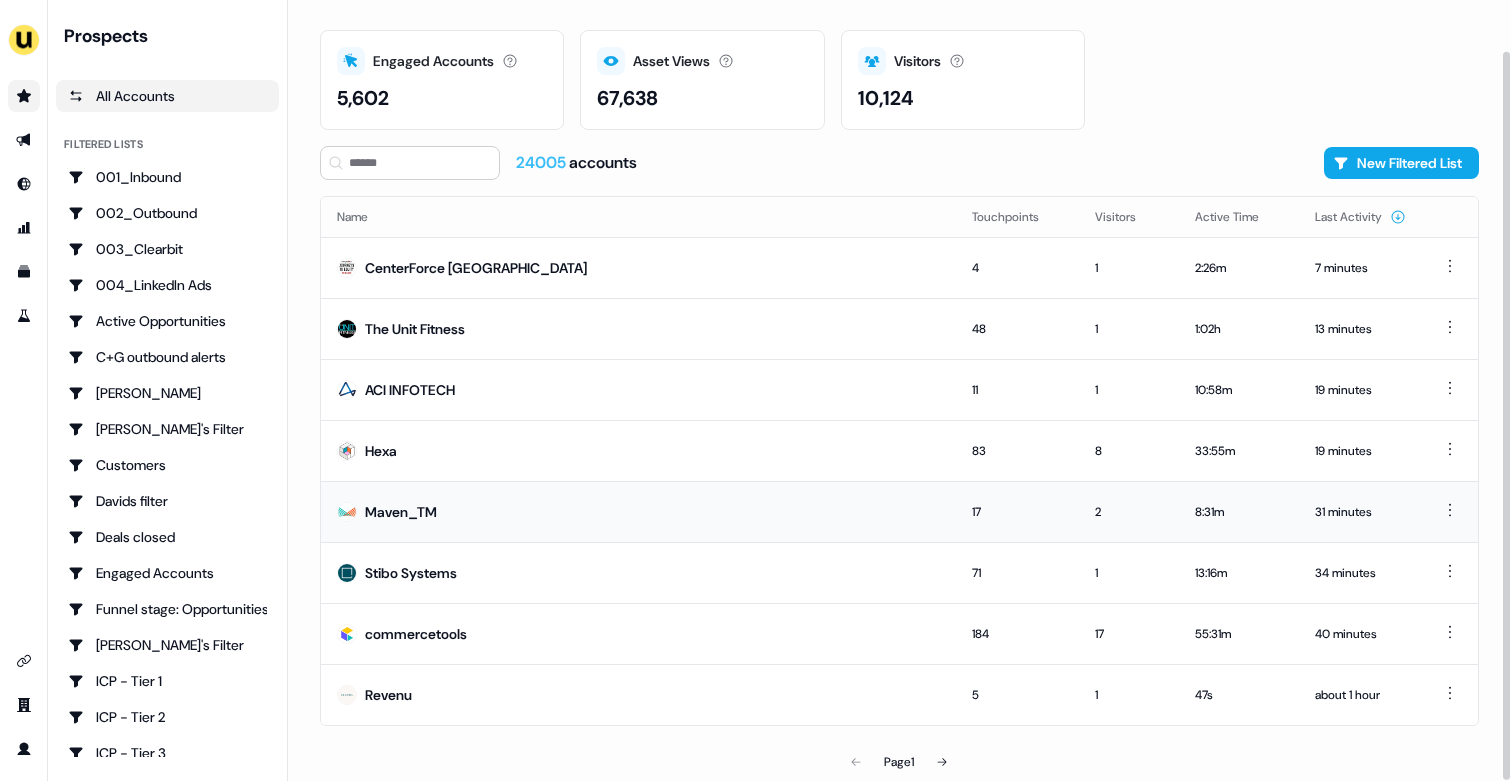 click on "Maven_TM" at bounding box center [638, 511] 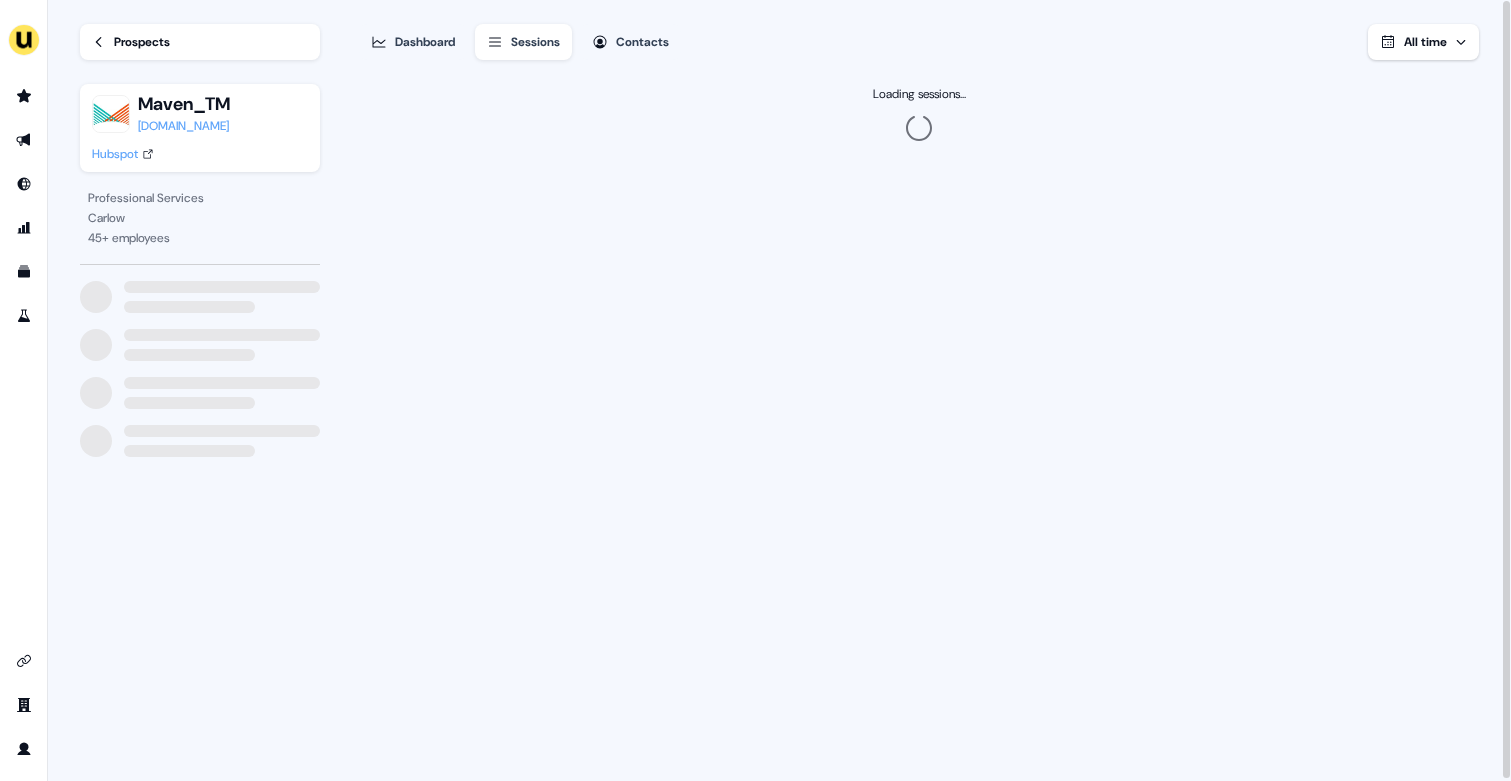 click on "Hubspot" at bounding box center (115, 154) 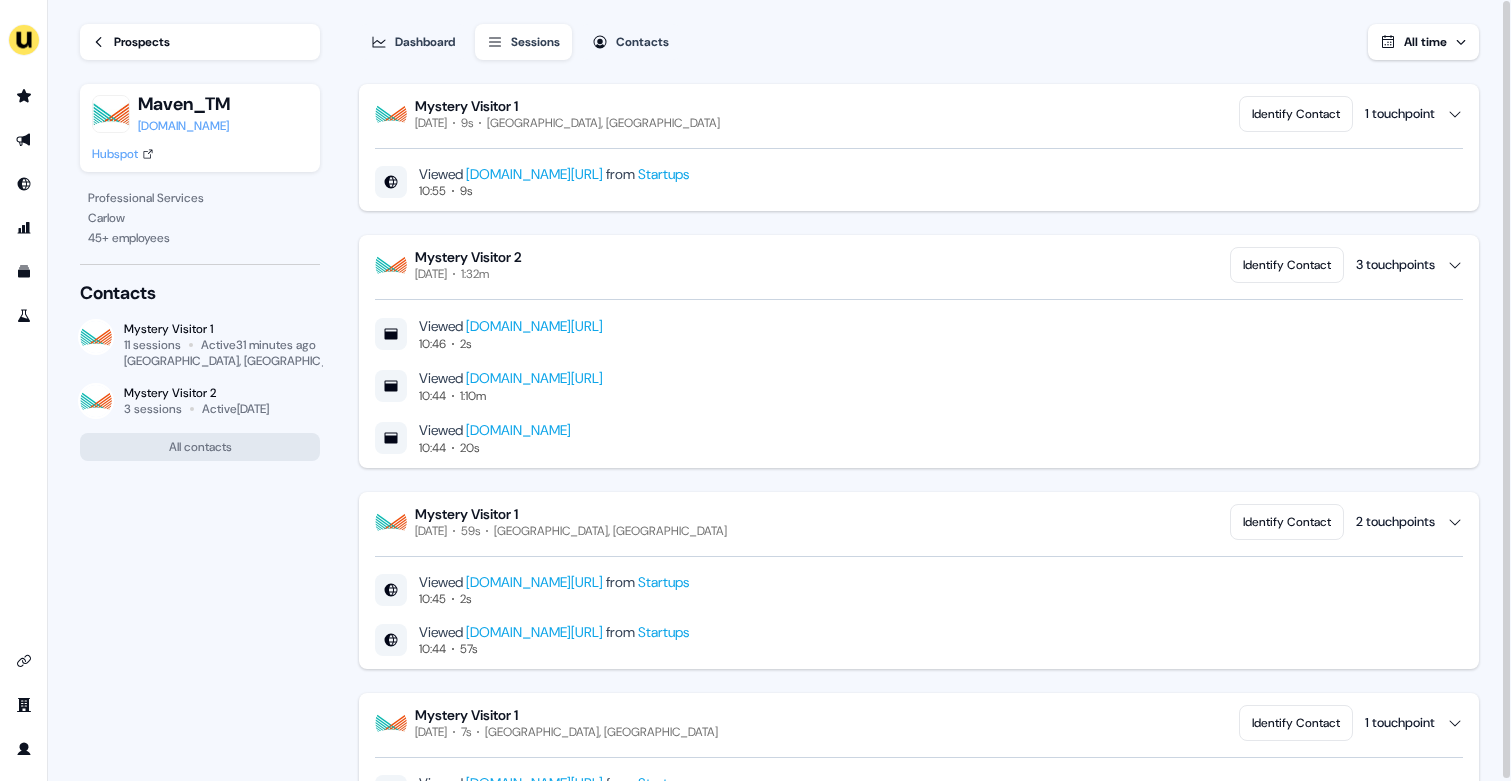 click on "Prospects" at bounding box center (142, 42) 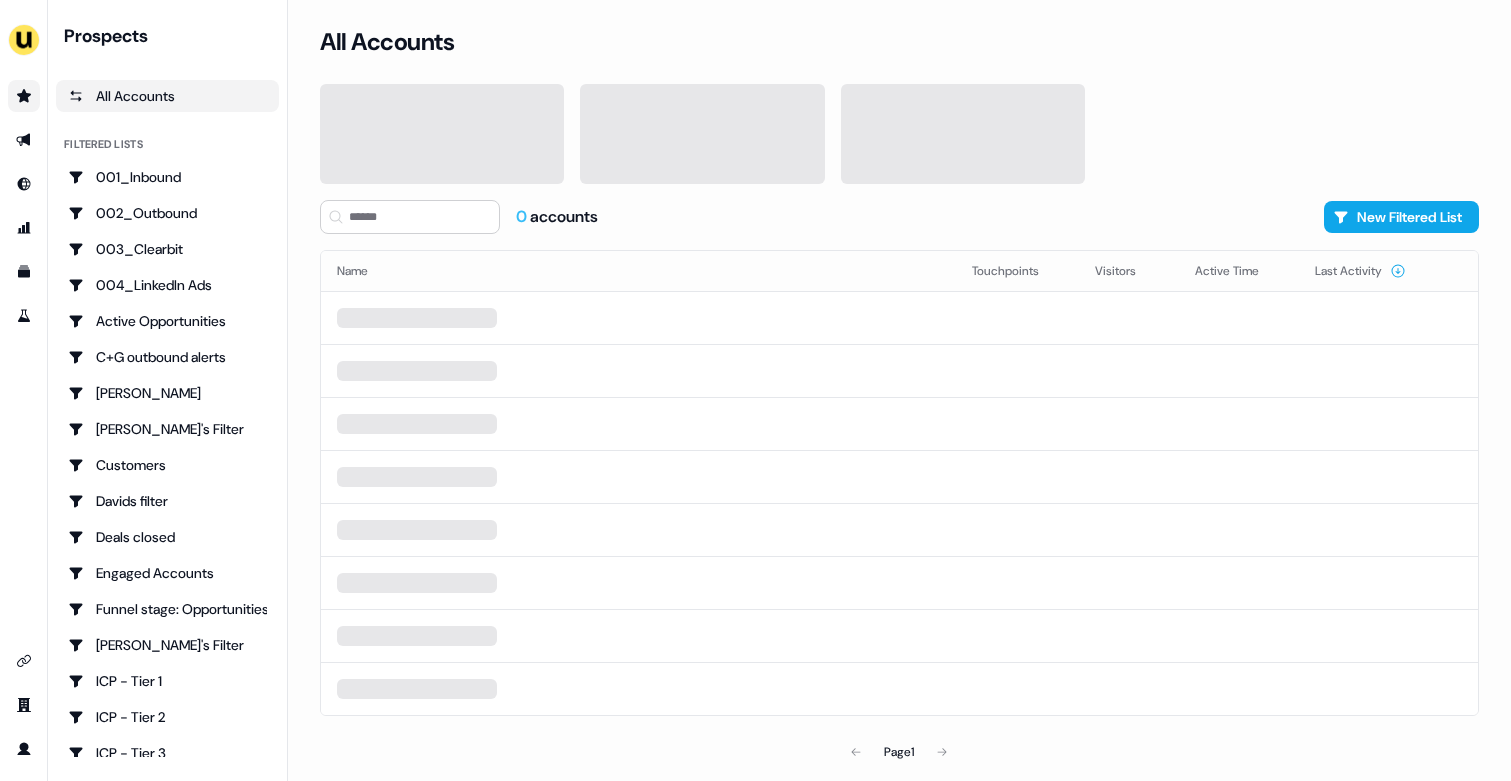 scroll, scrollTop: 0, scrollLeft: 0, axis: both 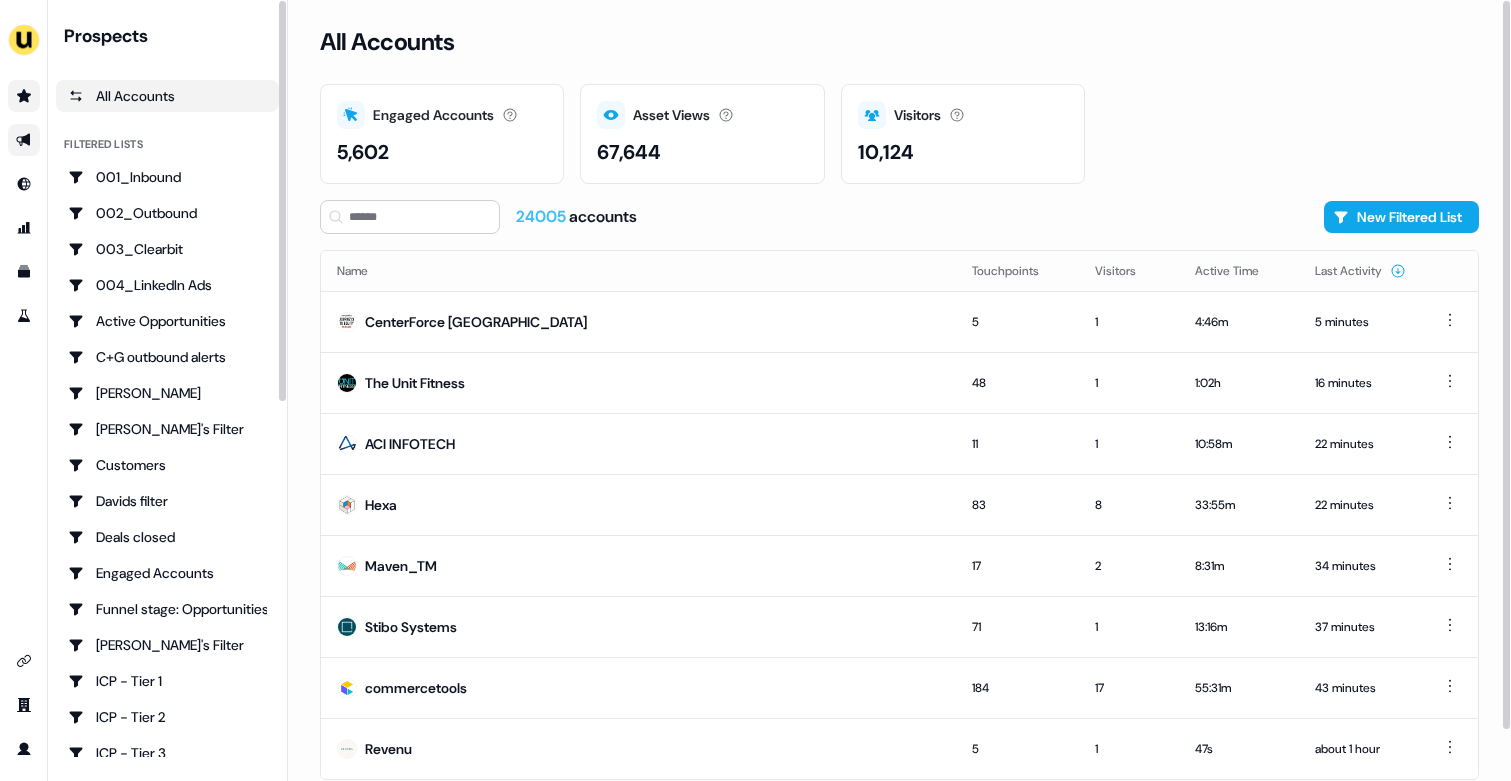 click at bounding box center [24, 140] 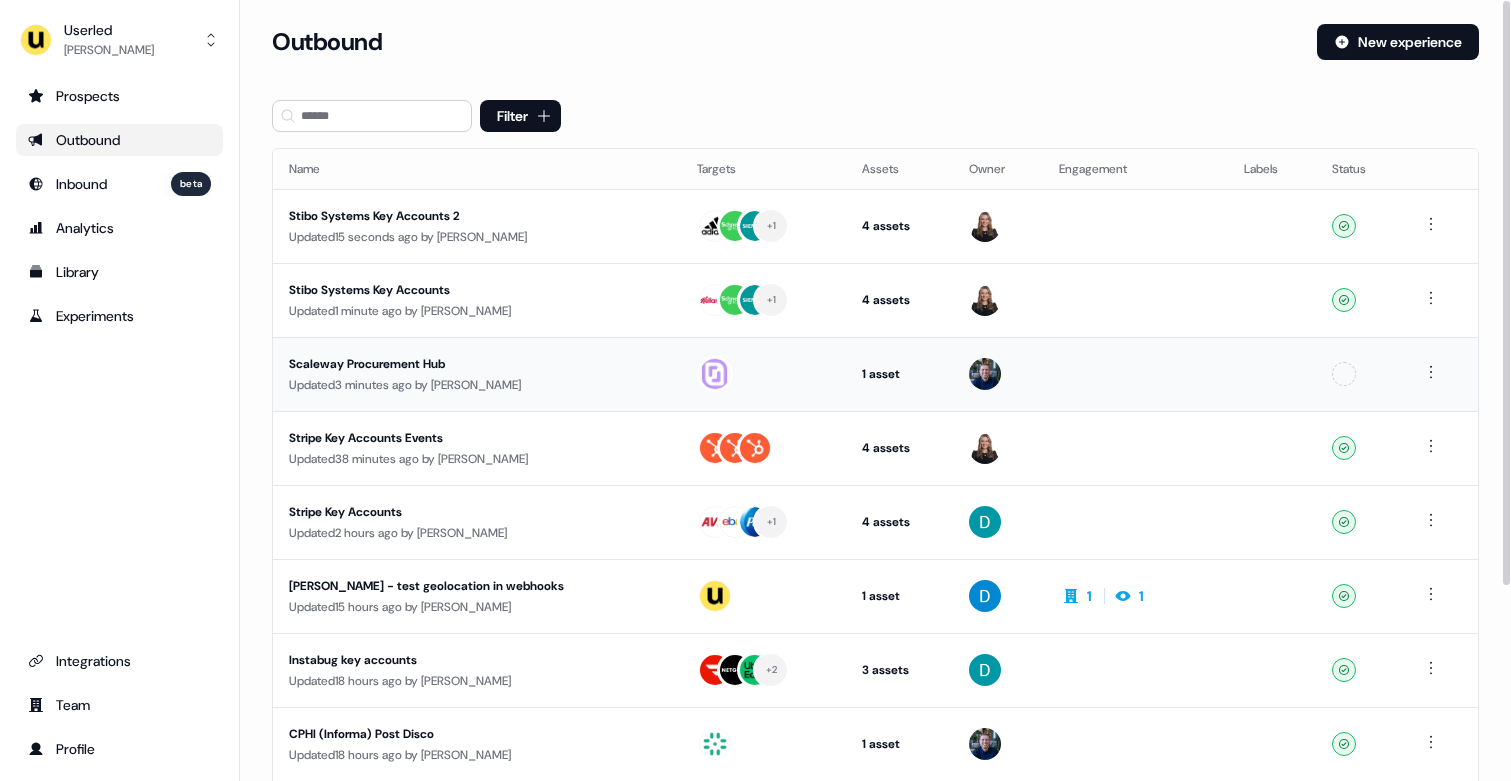click on "Updated  3 minutes ago   by   [PERSON_NAME]" at bounding box center [477, 385] 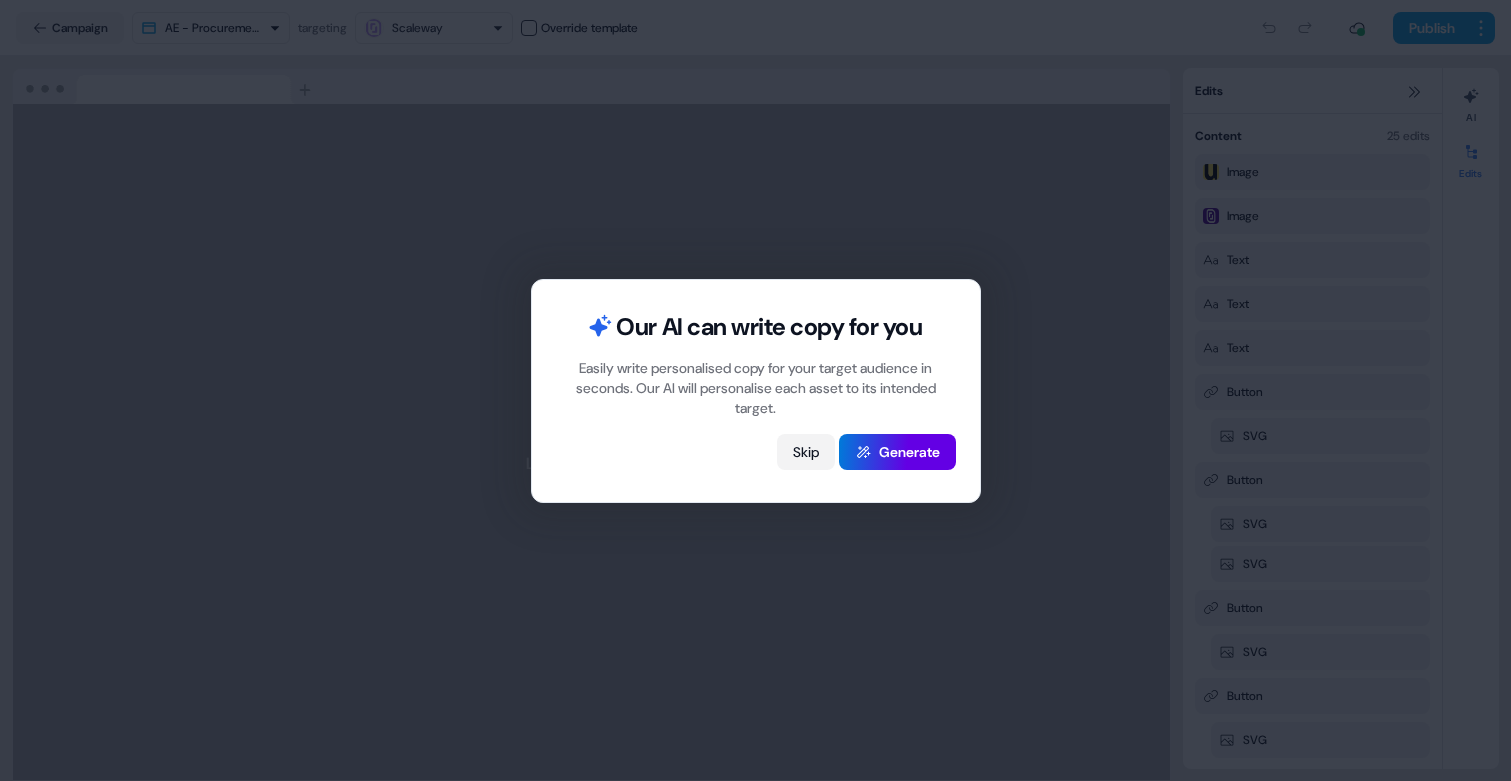 click on "Skip" at bounding box center (806, 452) 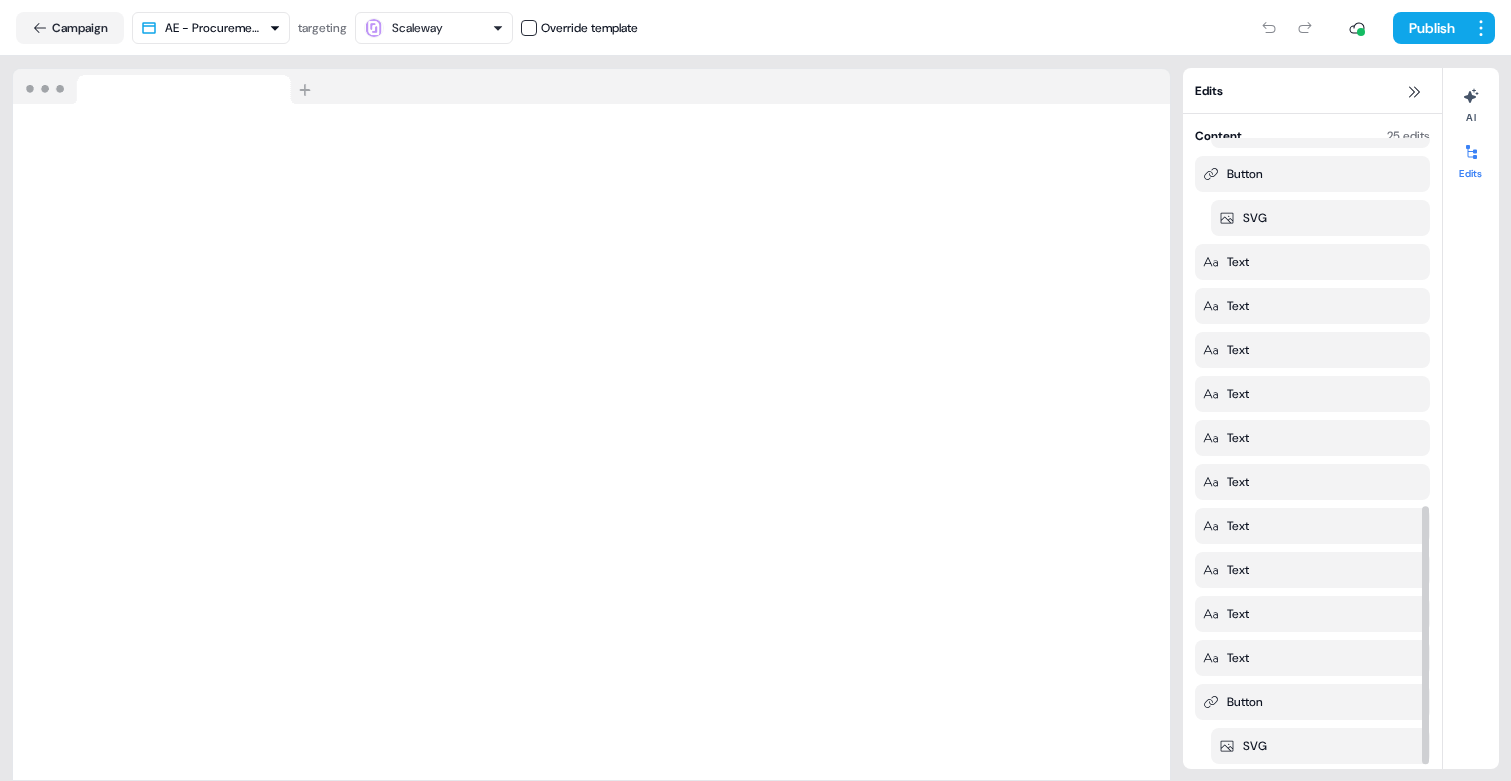 scroll, scrollTop: 893, scrollLeft: 0, axis: vertical 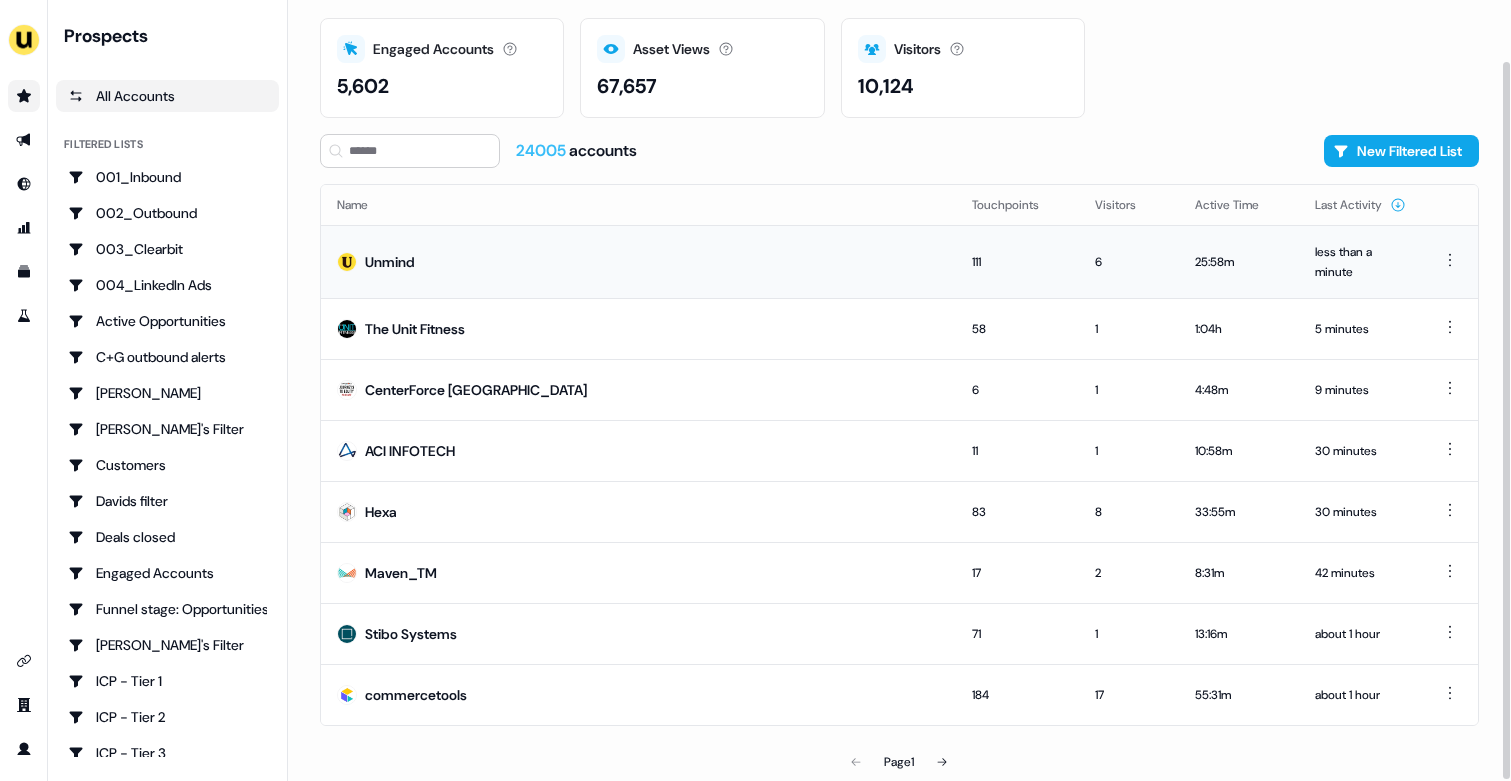 click on "Unmind" at bounding box center [638, 261] 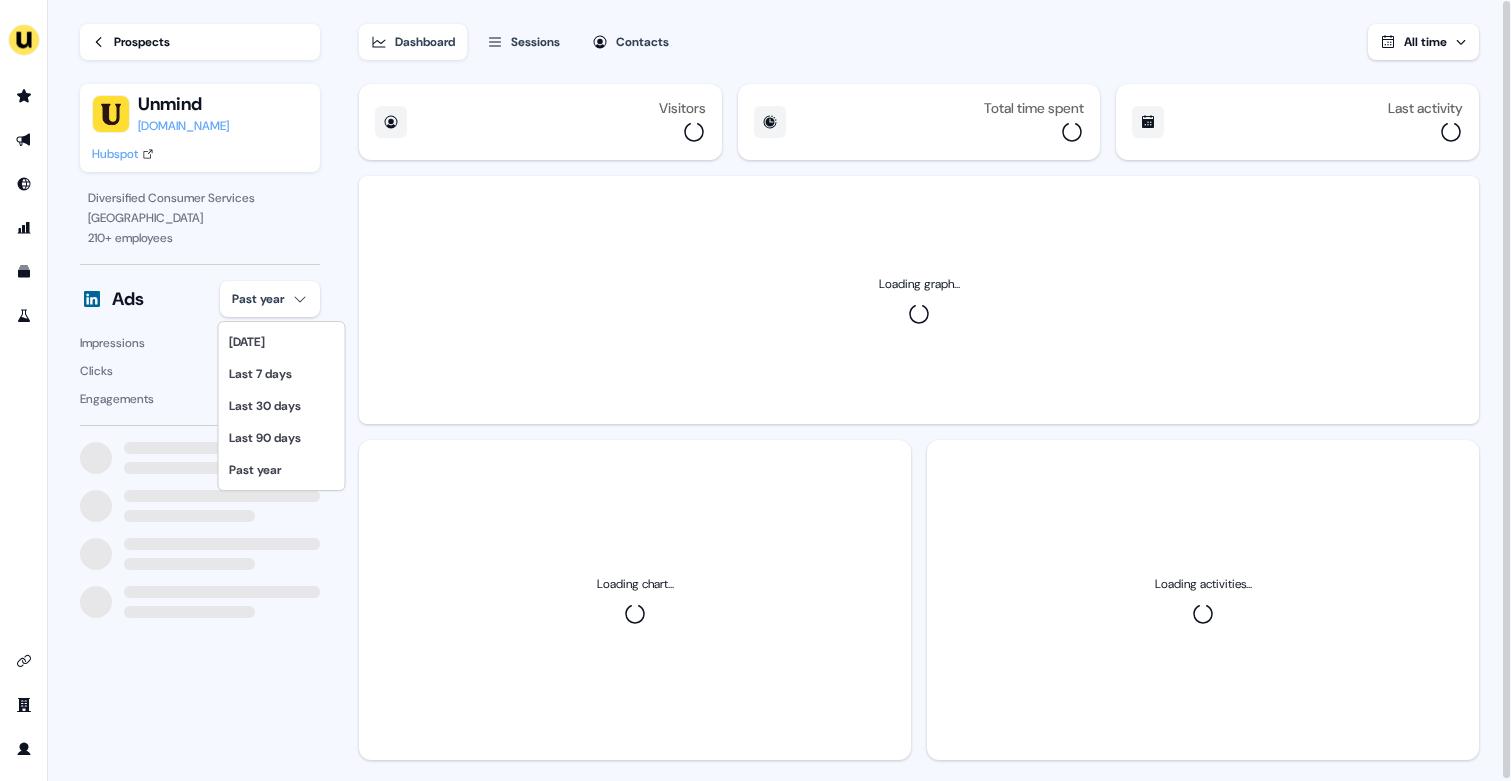 click on "For the best experience switch devices to a bigger screen. Go to Userled.io Loading... Prospects Unmind unmind.com Hubspot Diversified Consumer Services London 210 + employees Ads Past year Impressions 7 Clicks 0 Engagements 0 Dashboard Sessions Contacts All time Visitors Total time spent Last activity Loading graph... Loading chart... Loading activities... Today Last 7 days Last 30 days Last 90 days Past year" at bounding box center (755, 390) 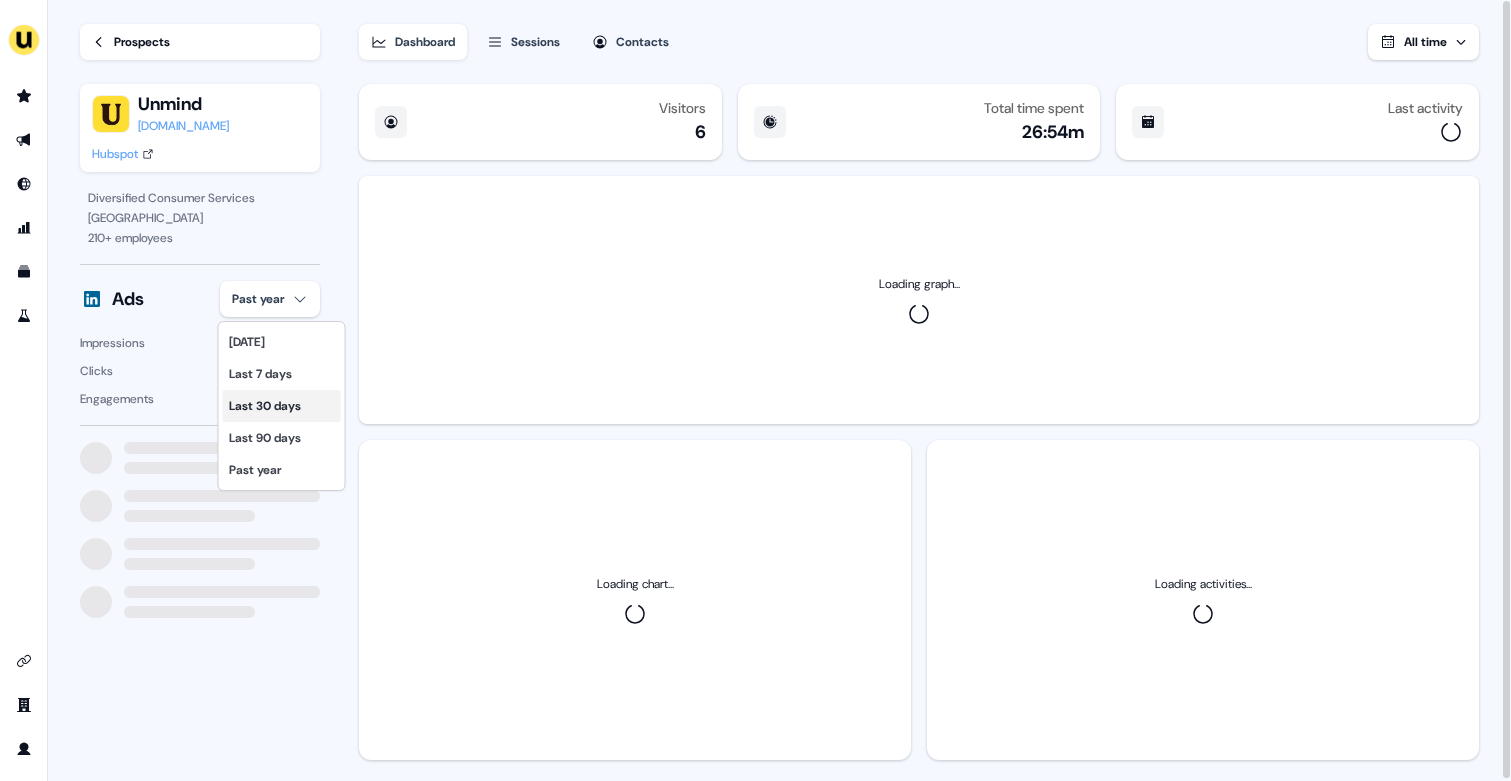 click on "Last 30 days" at bounding box center (282, 406) 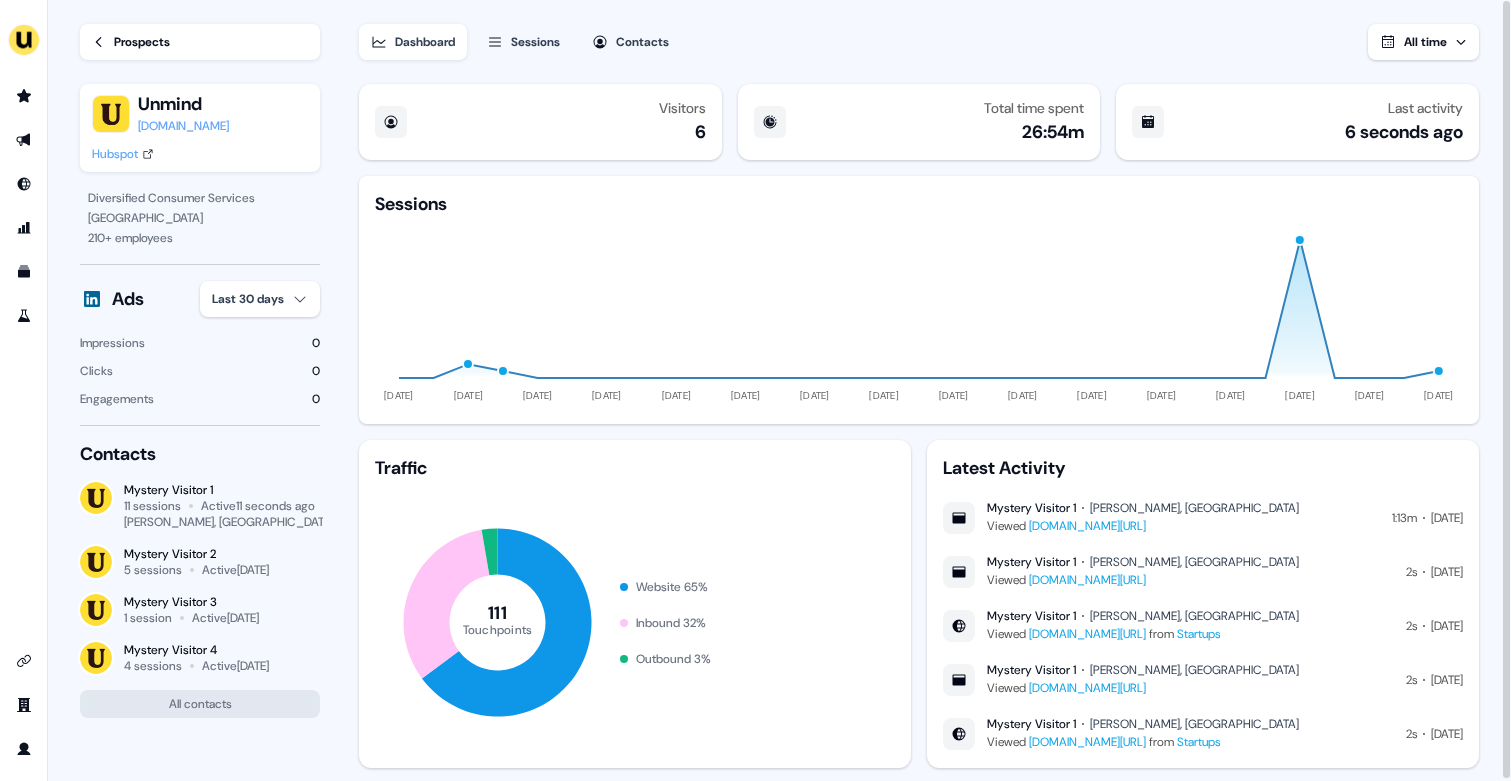 click on "Sessions" at bounding box center (523, 42) 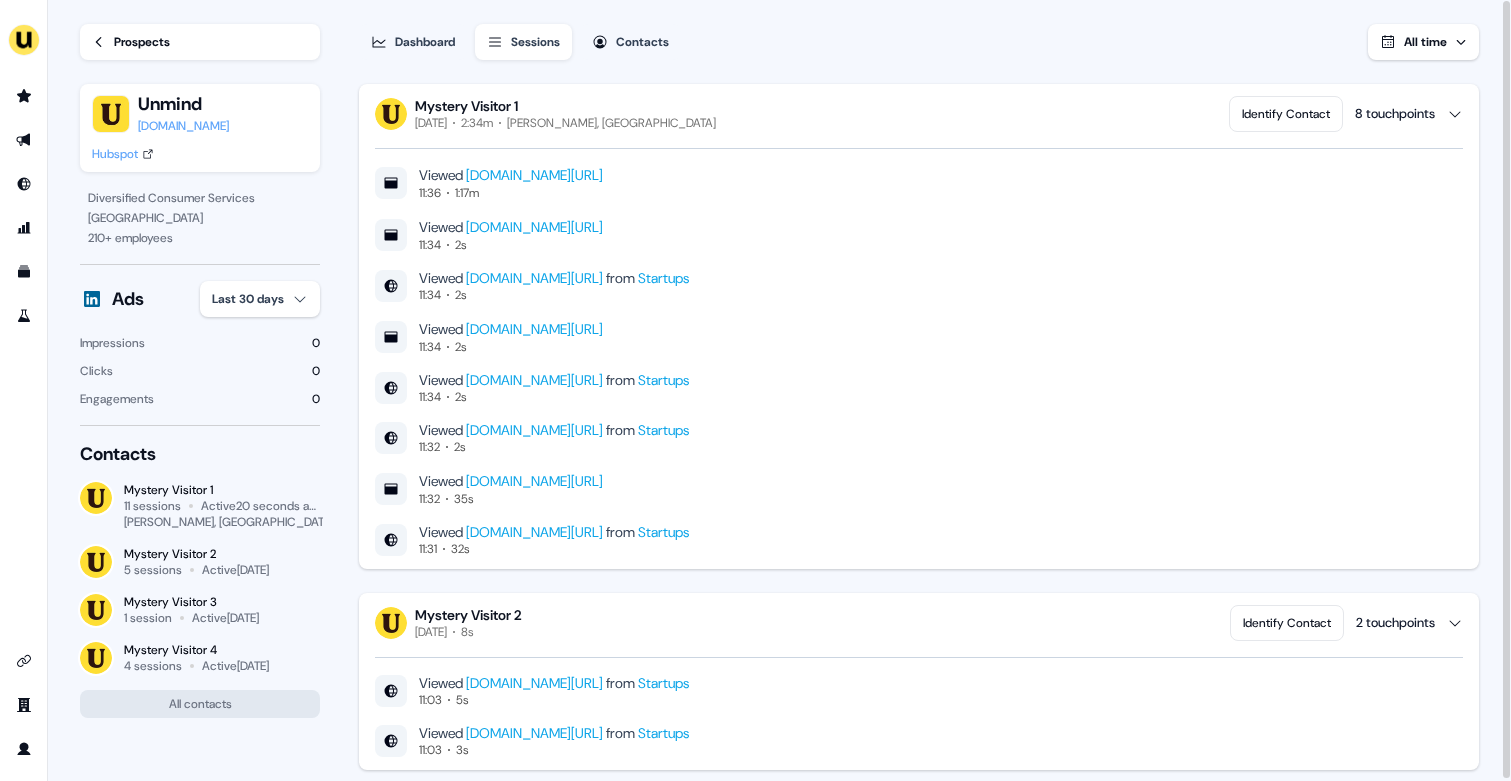 scroll, scrollTop: 1, scrollLeft: 0, axis: vertical 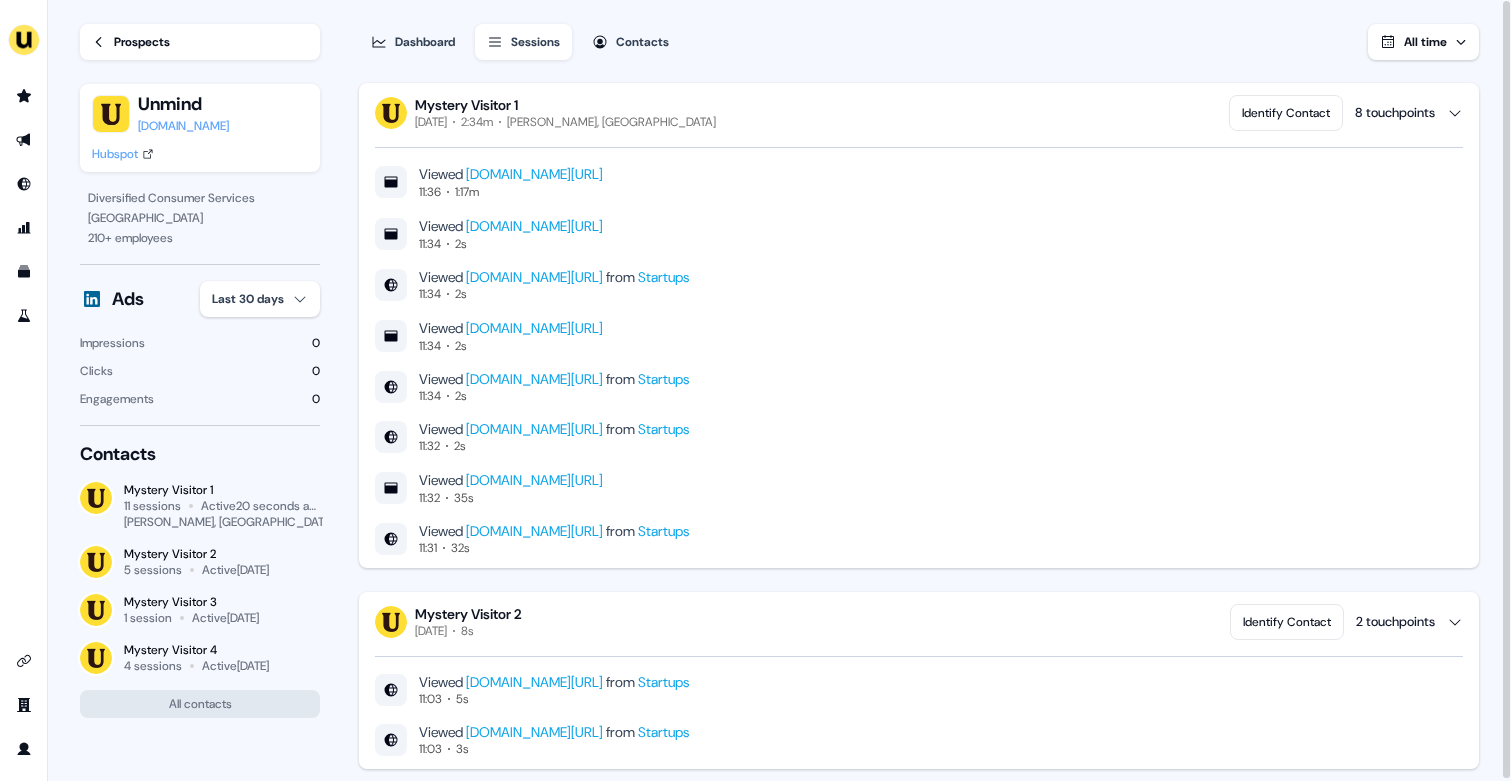 type 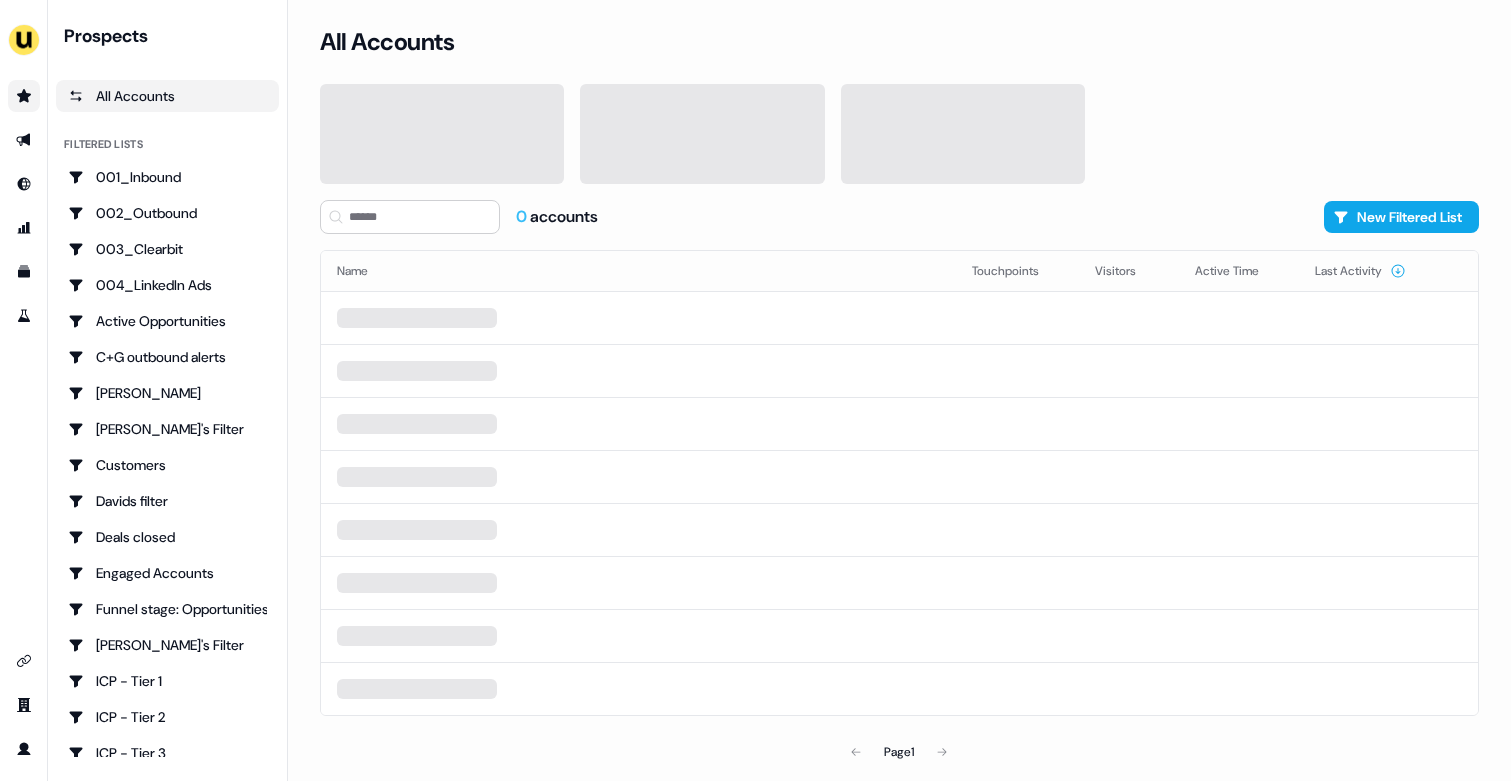 scroll, scrollTop: 0, scrollLeft: 0, axis: both 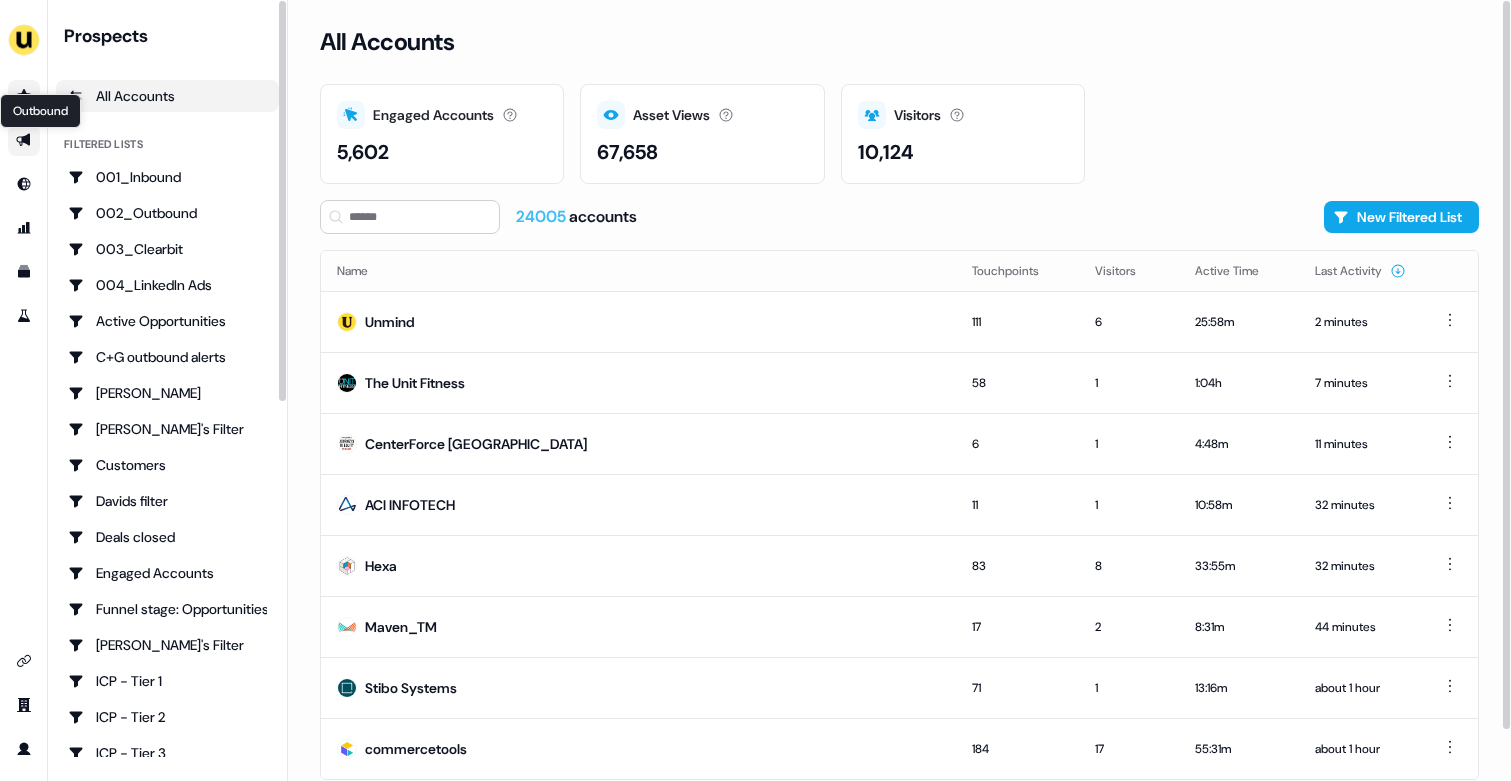click on "Outbound Outbound" at bounding box center [24, 140] 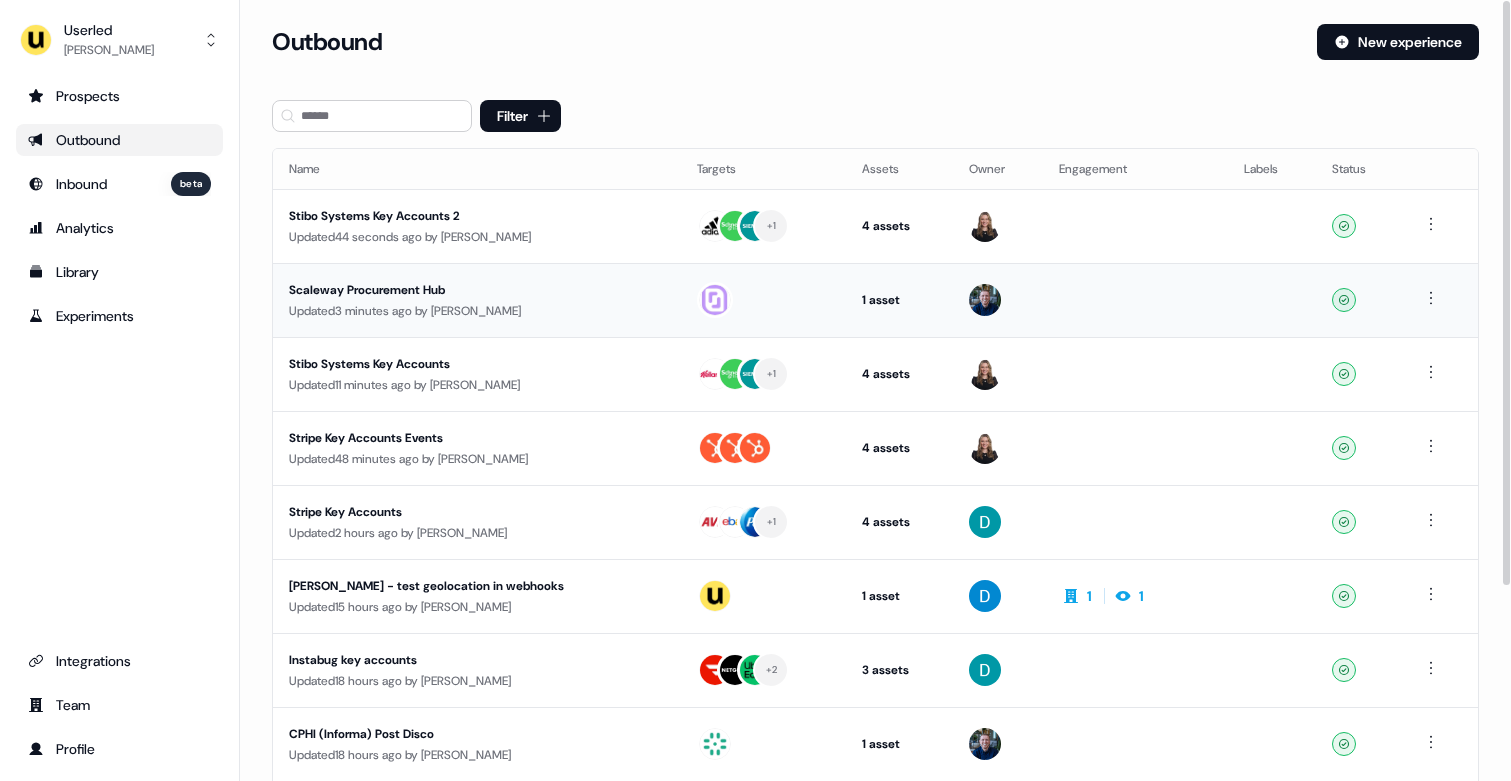 click on "Updated  3 minutes ago   by   [PERSON_NAME]" at bounding box center [477, 311] 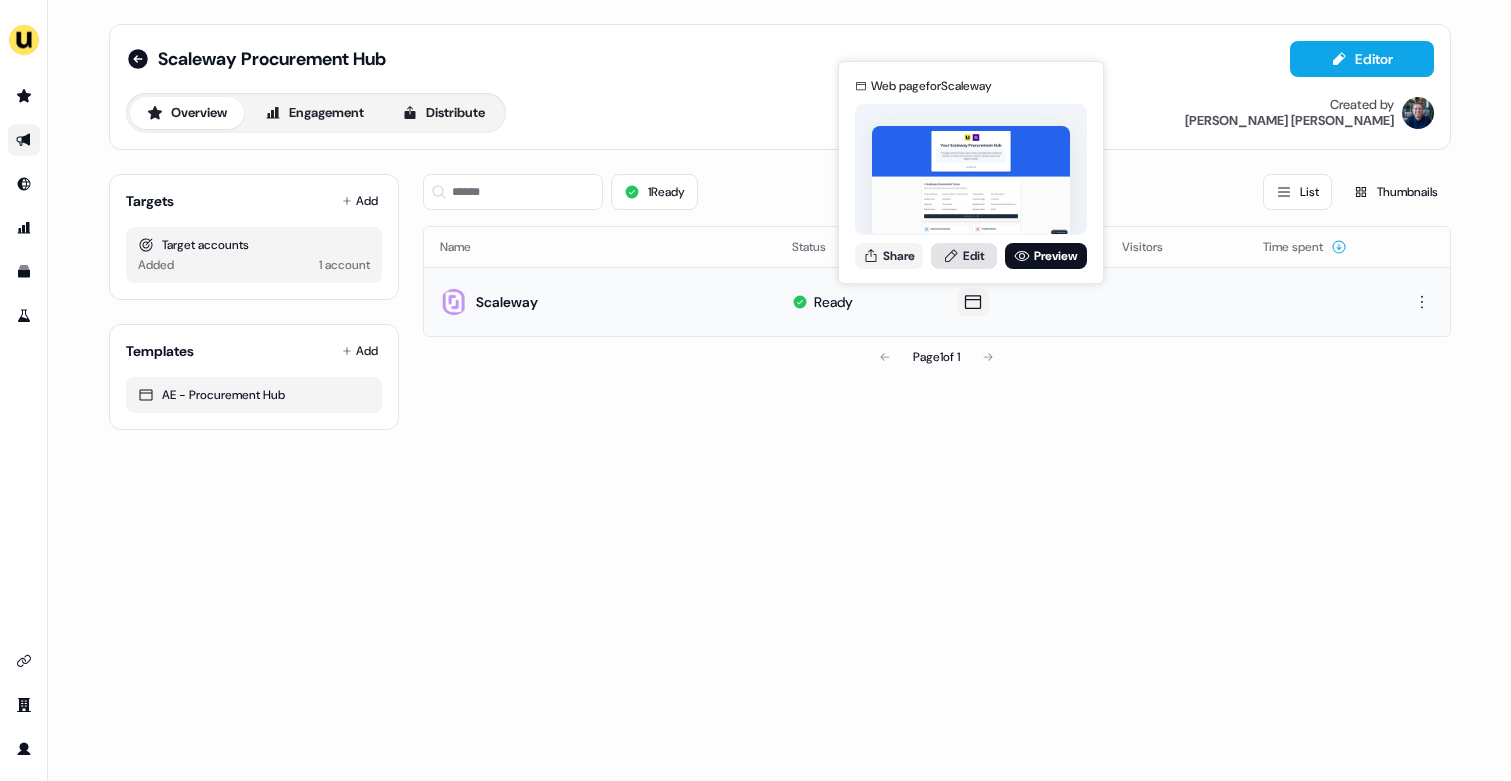 click on "Edit" at bounding box center (964, 256) 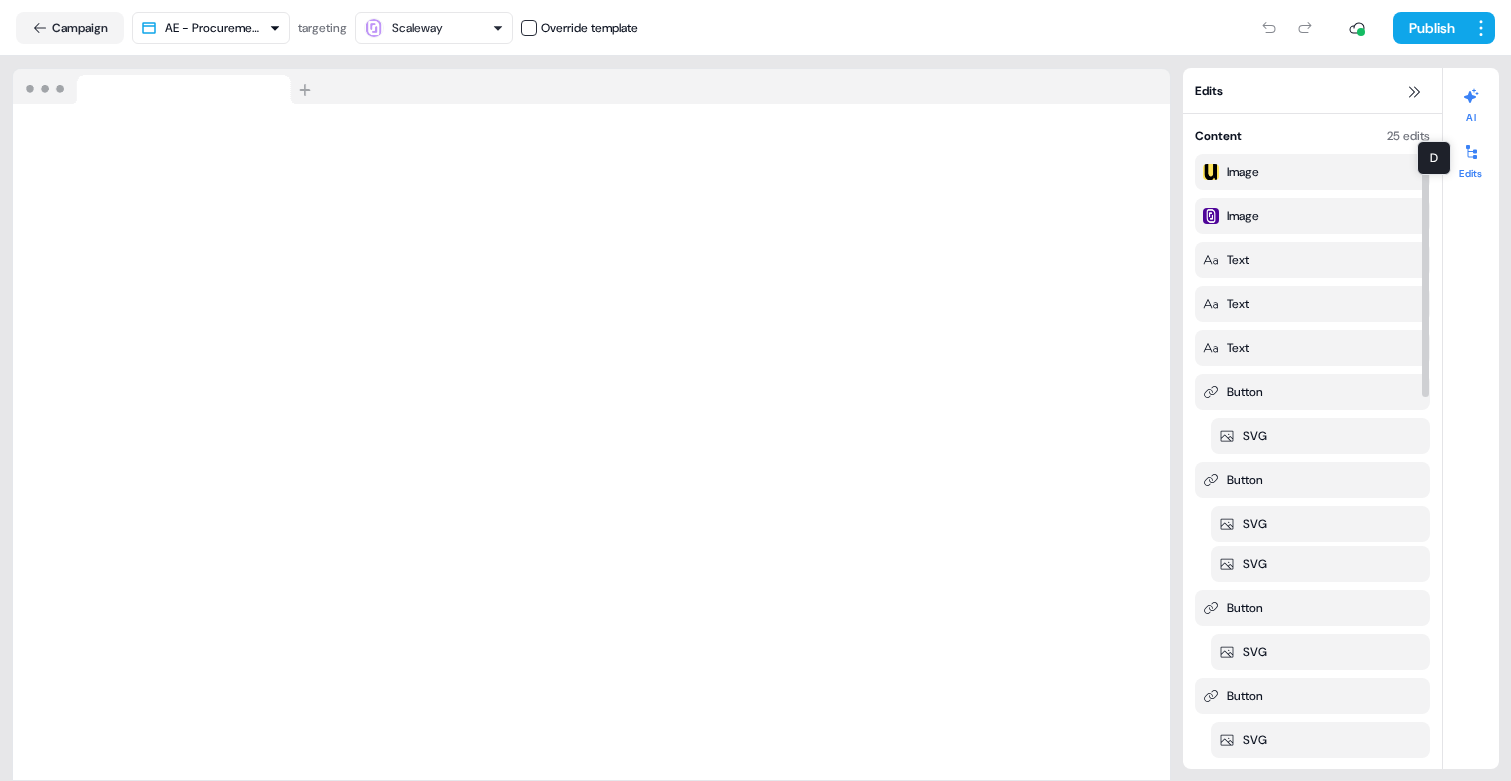 click at bounding box center (1471, 96) 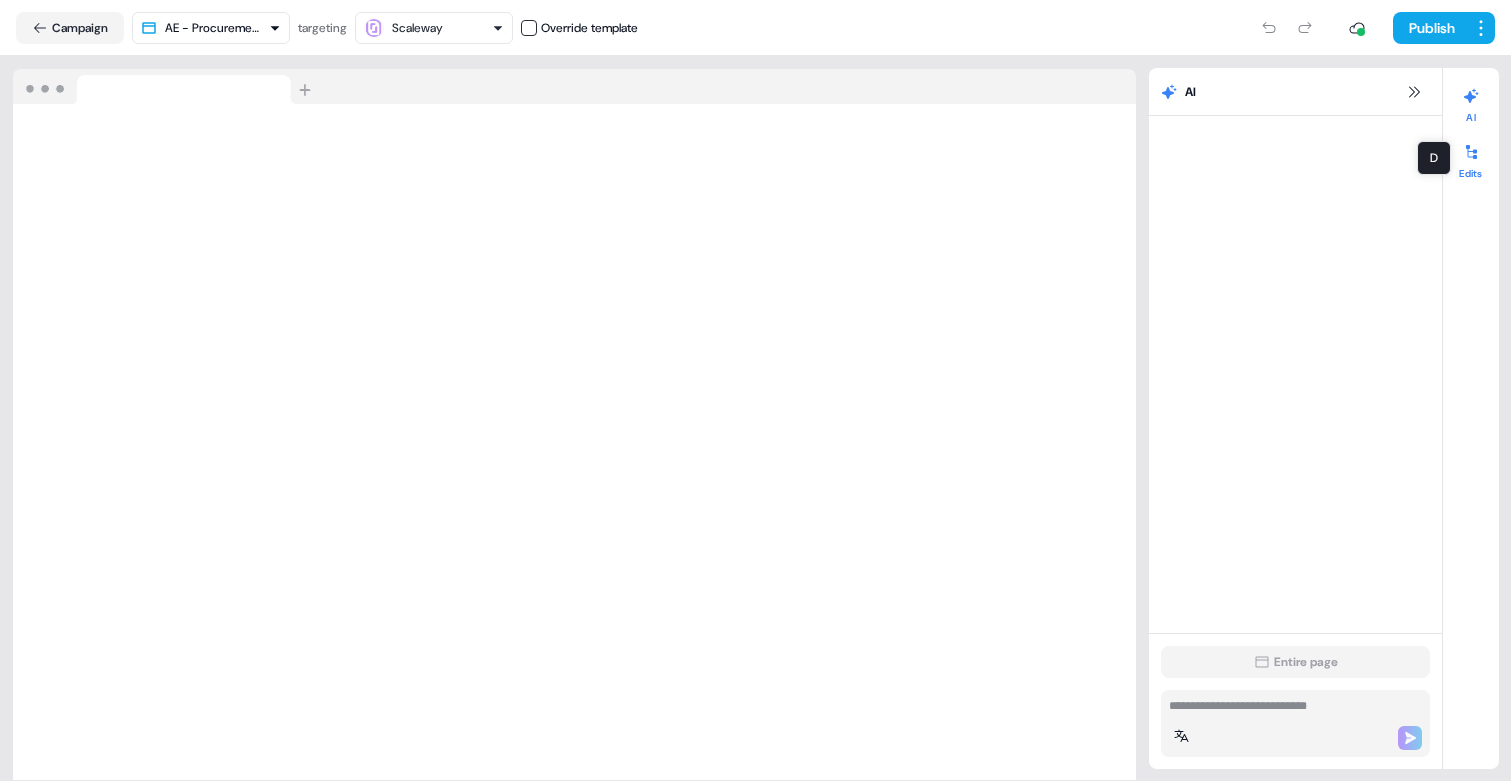 click 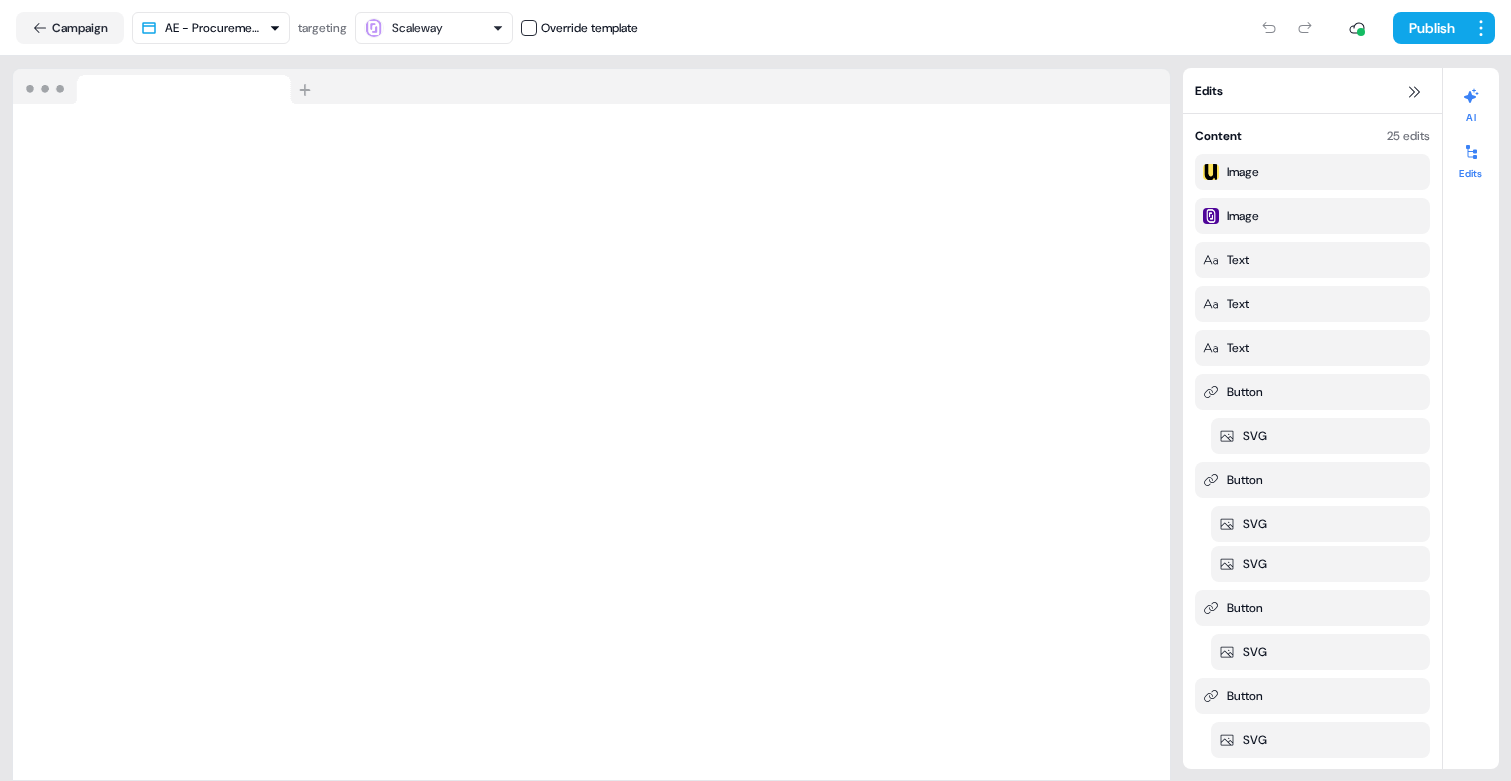 click at bounding box center (1471, 96) 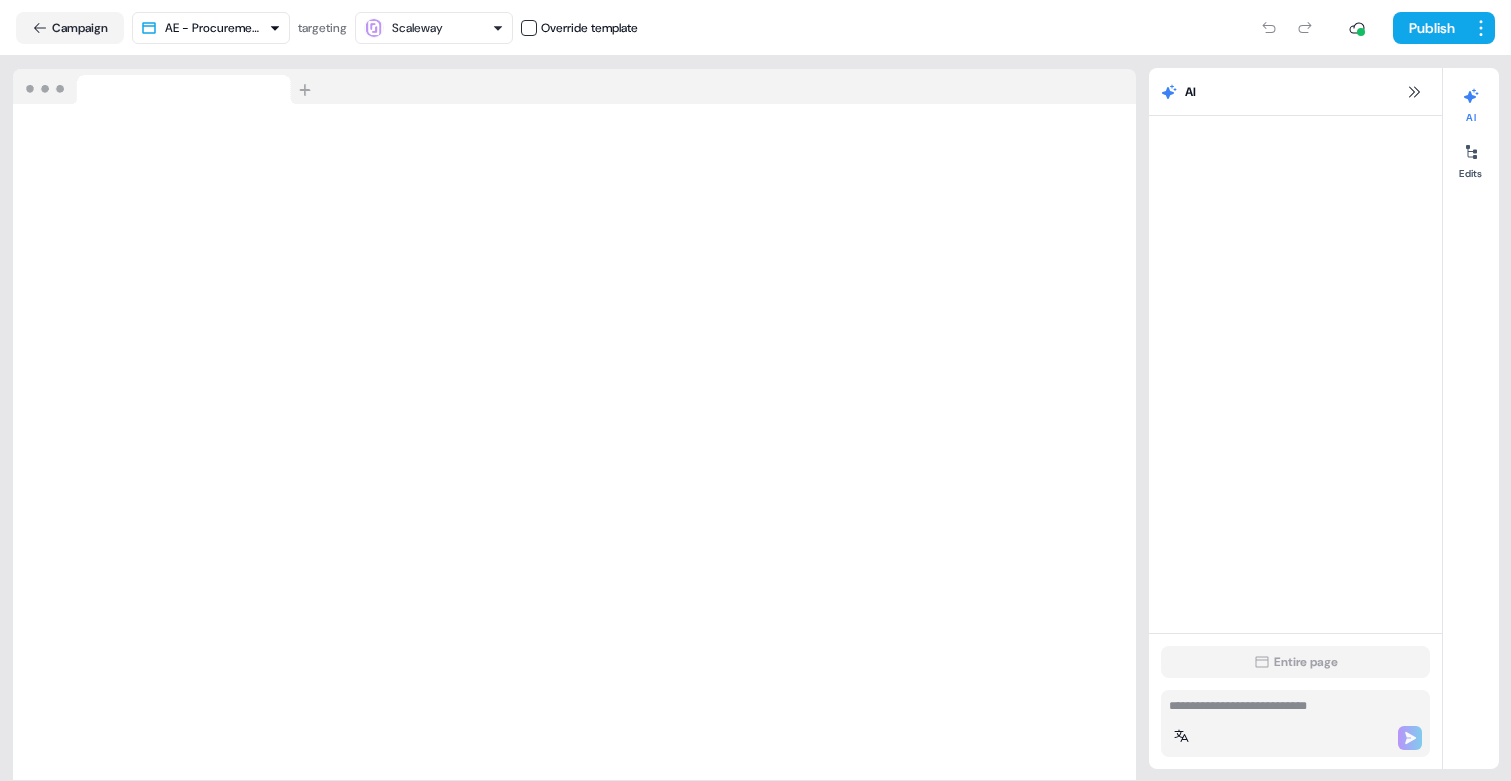 click at bounding box center [1295, 708] 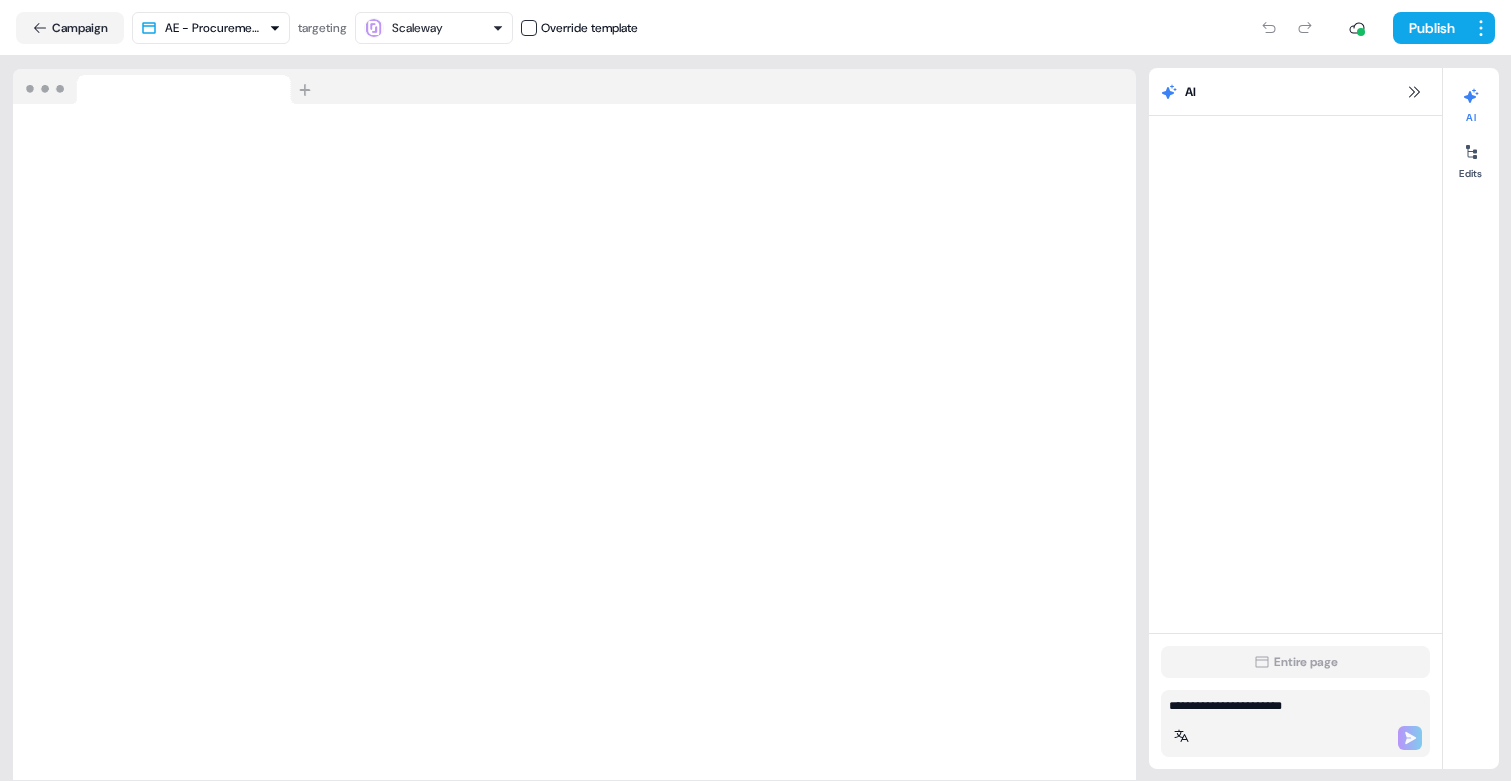 click on "**********" at bounding box center [1295, 708] 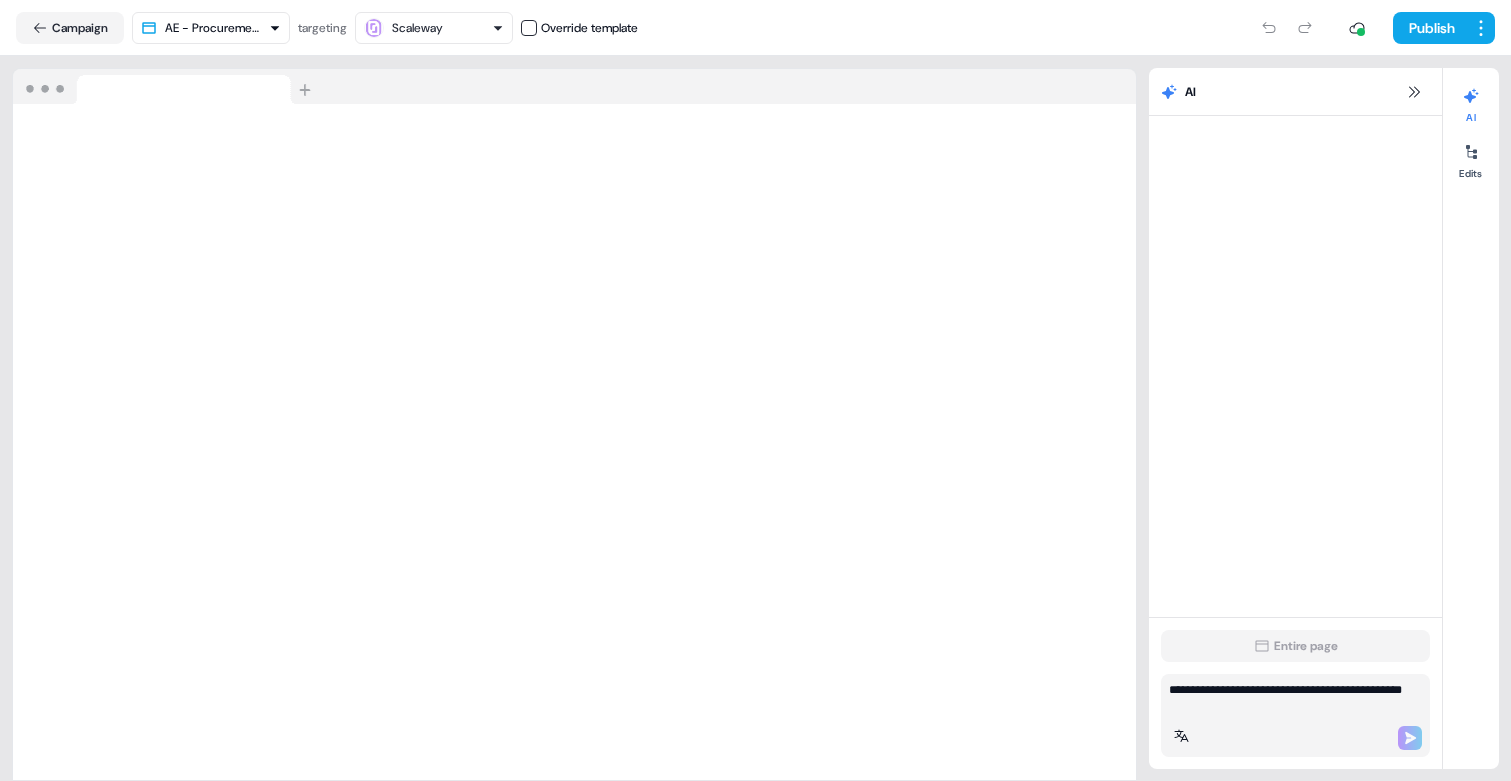 type on "**********" 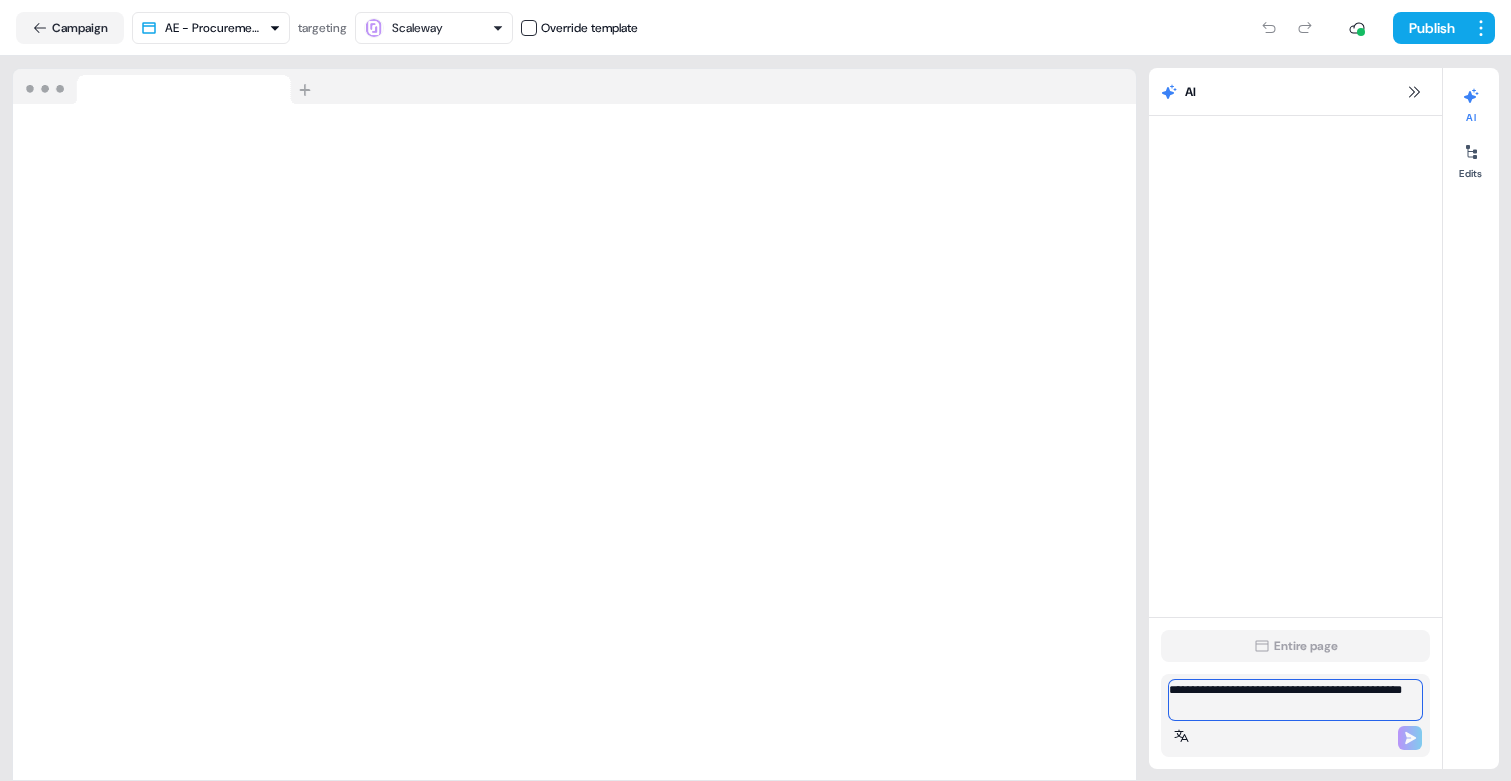 click on "**********" at bounding box center [1295, 700] 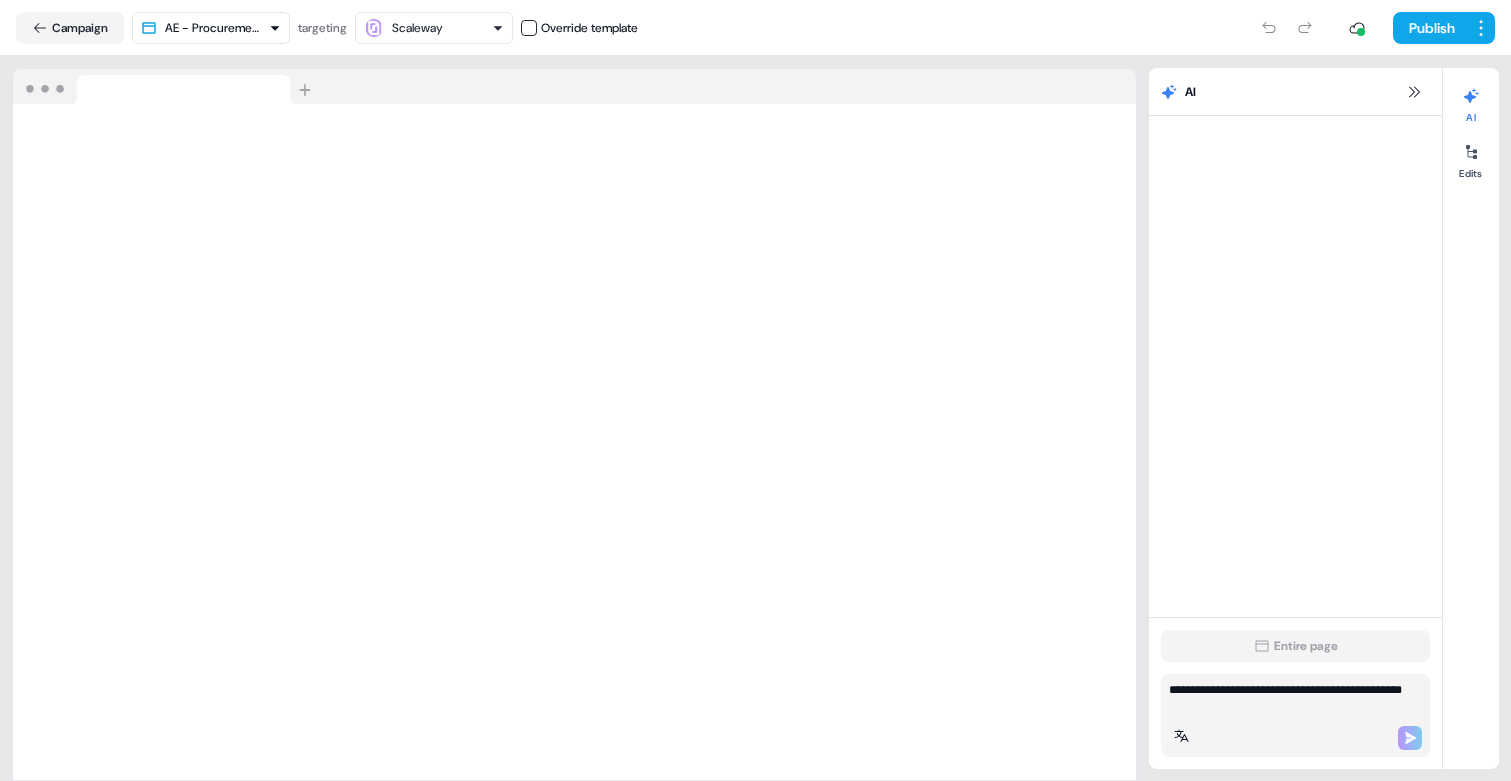 click on "**********" at bounding box center [1295, 715] 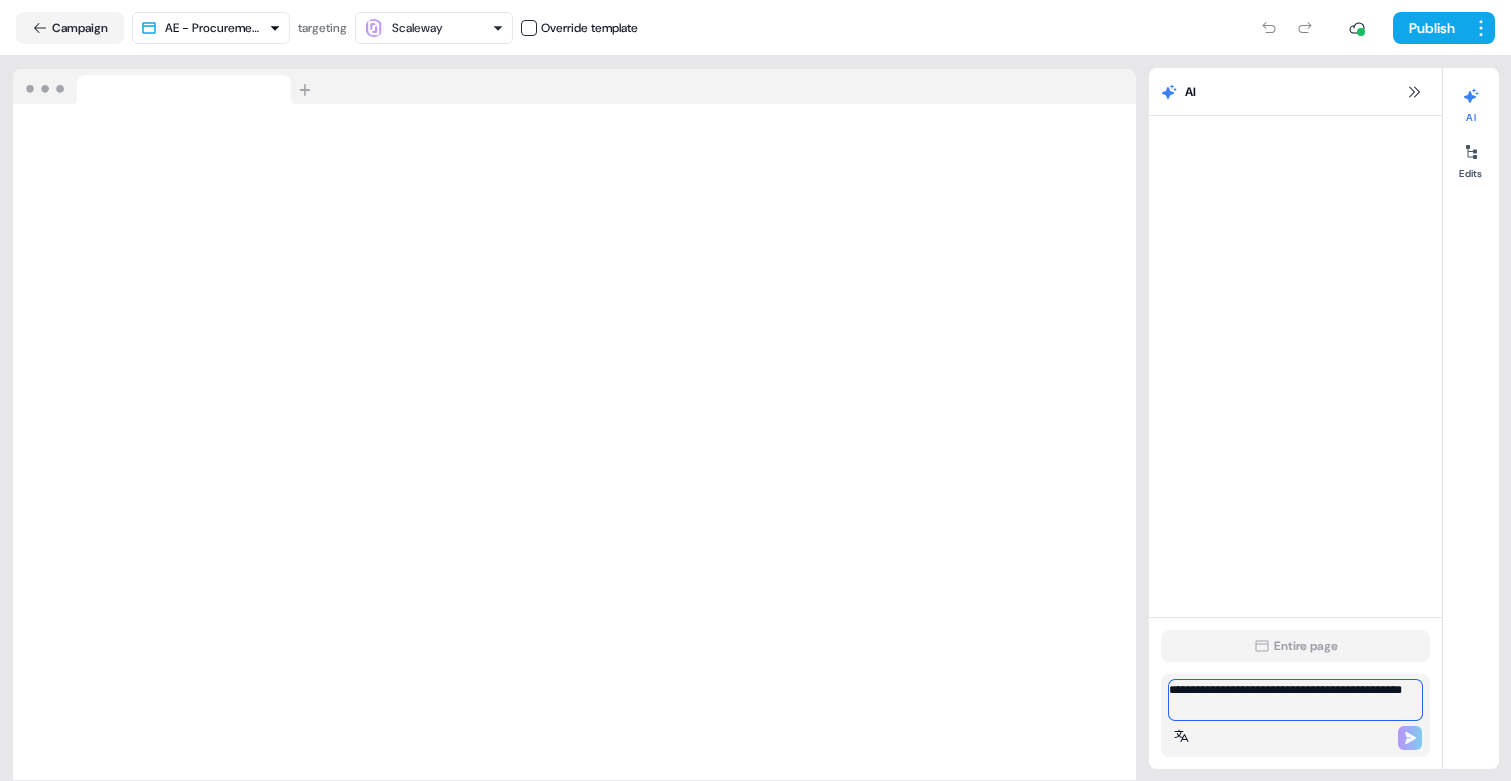 click on "**********" at bounding box center (1295, 700) 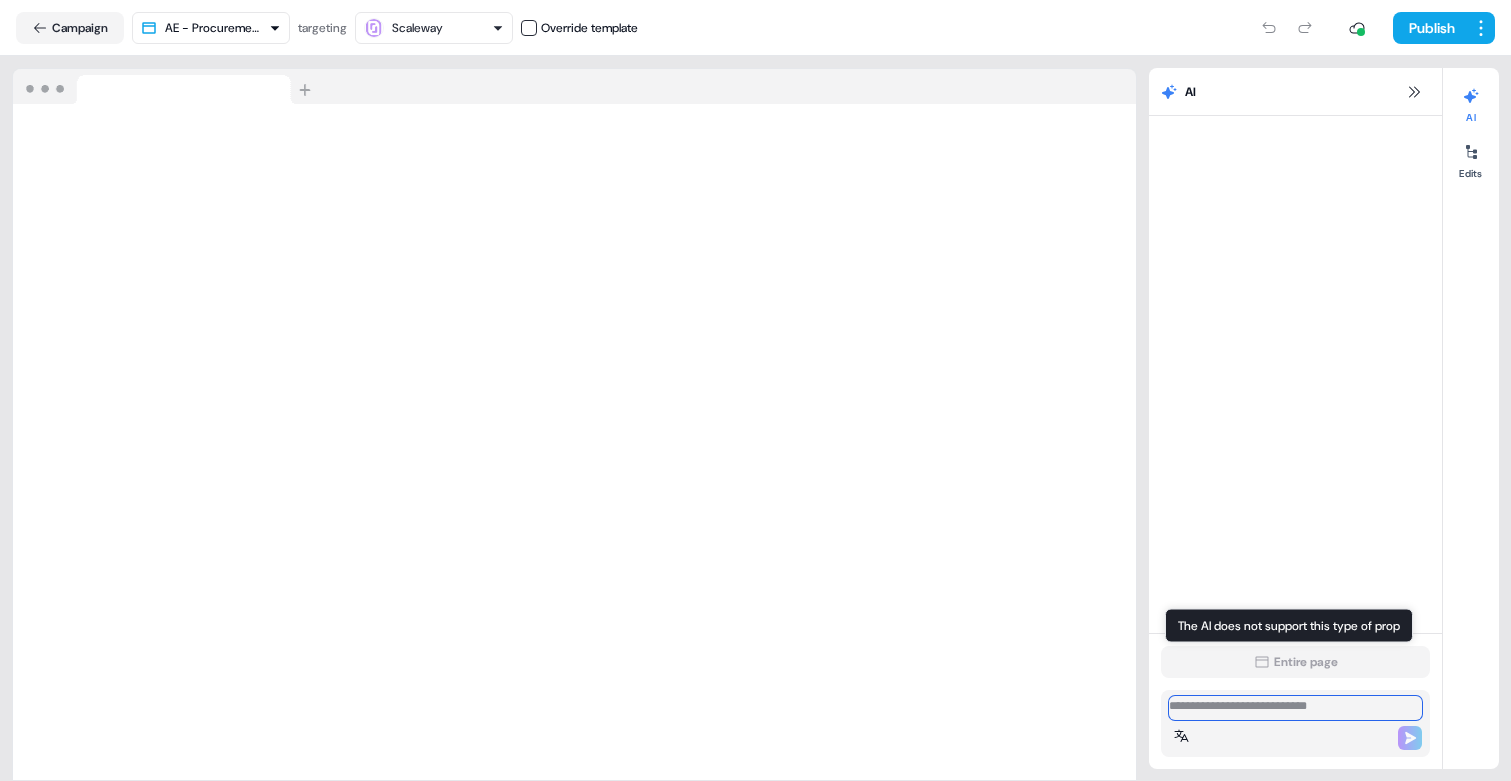 type 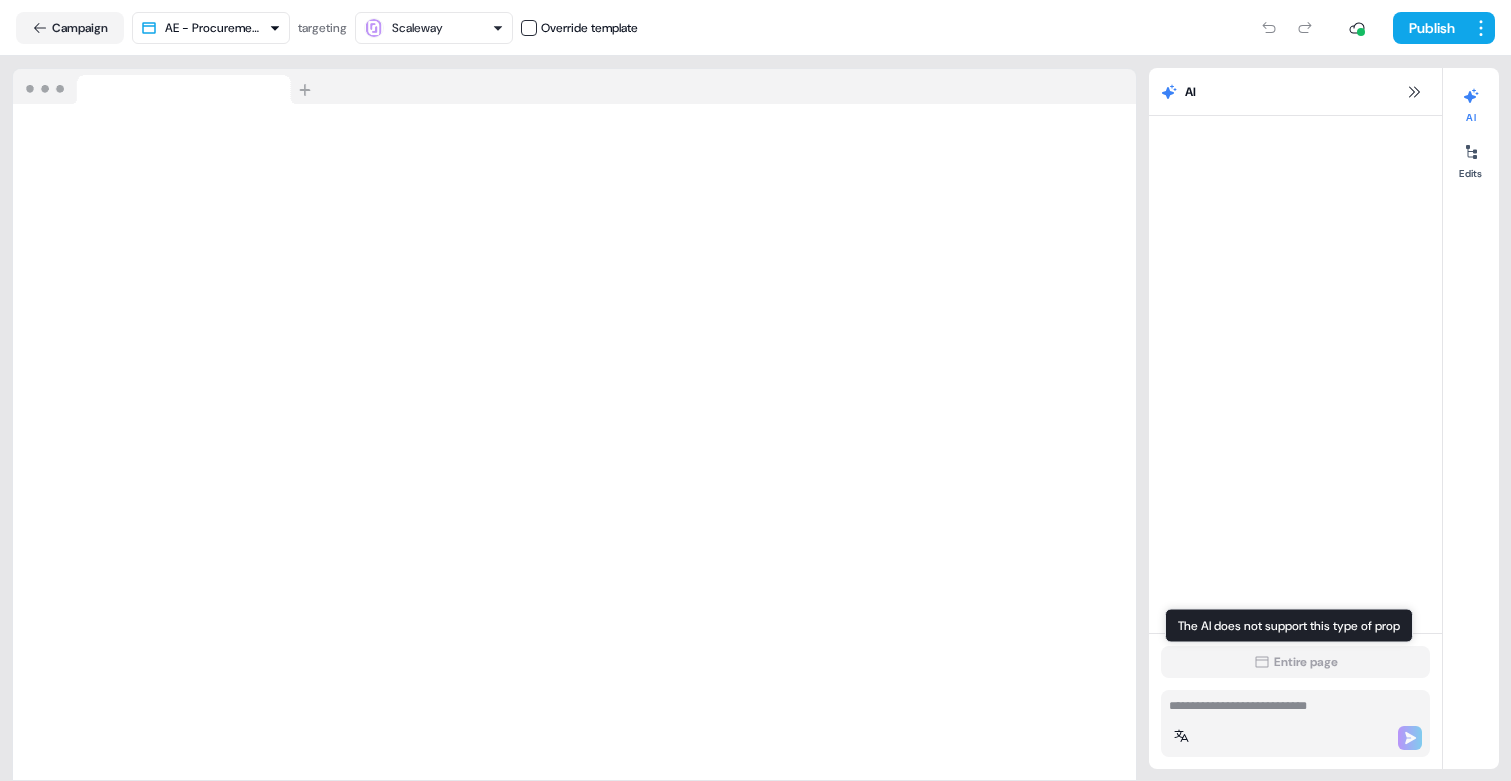 click on "Entire page" at bounding box center (1306, 662) 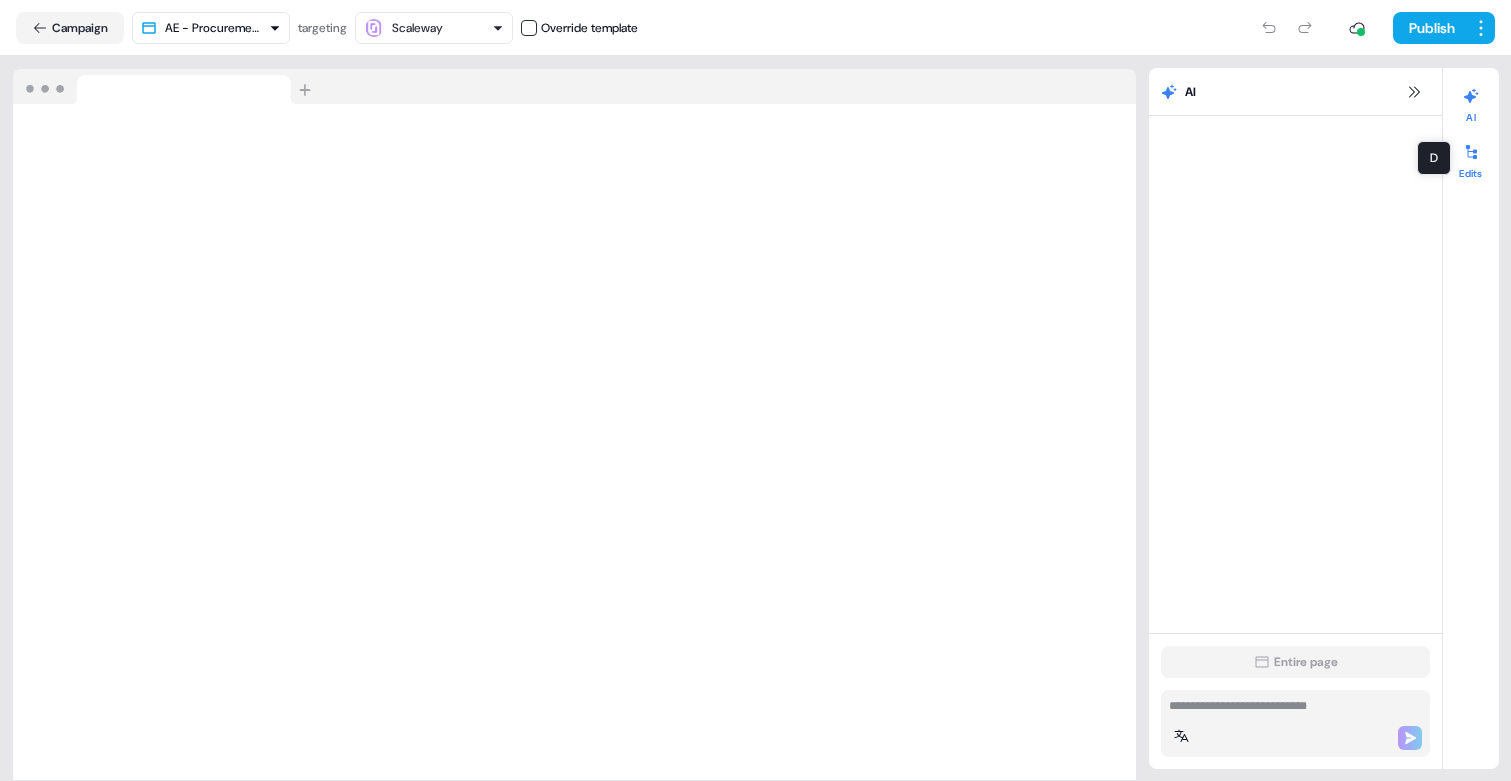 click at bounding box center [1471, 152] 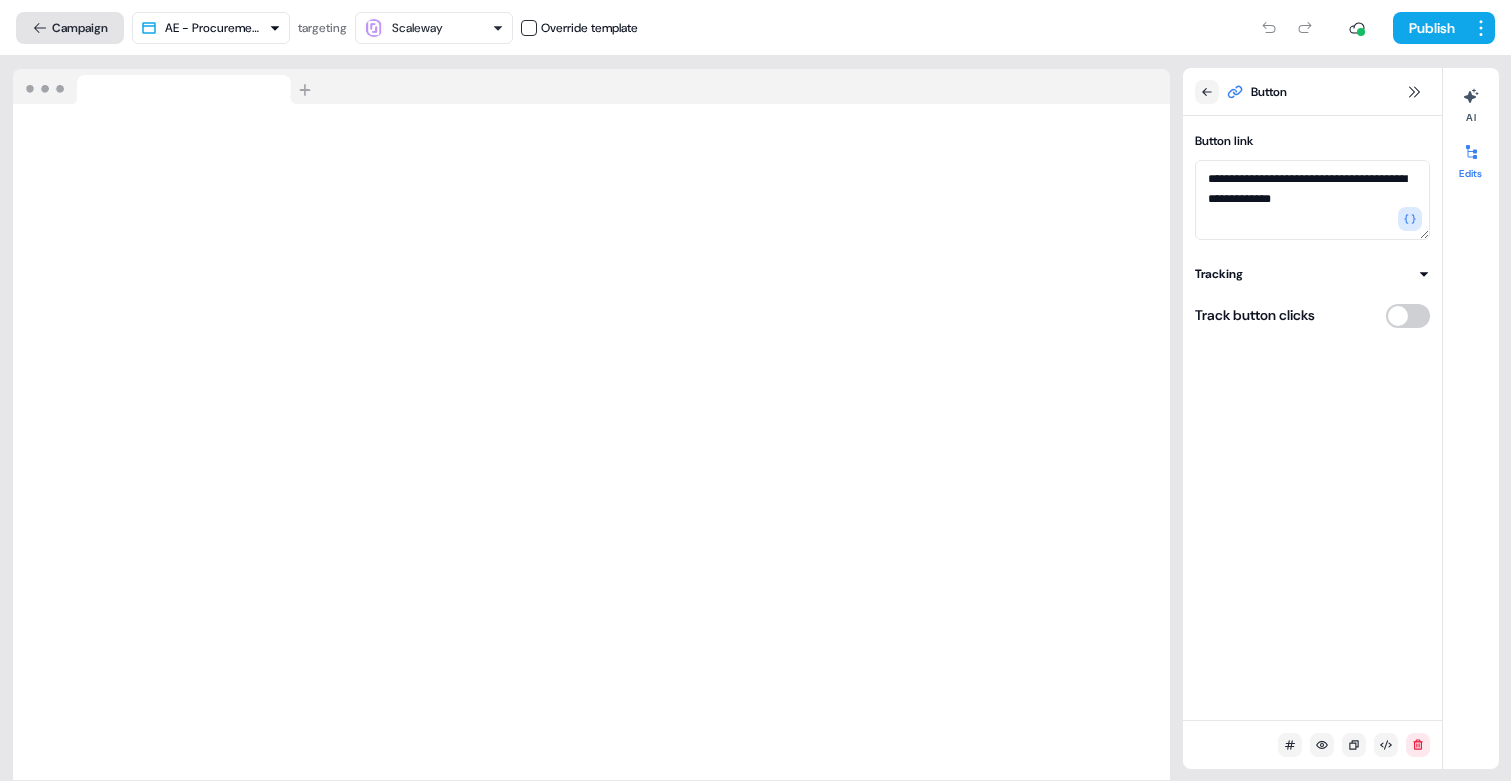 click on "Campaign" at bounding box center (70, 28) 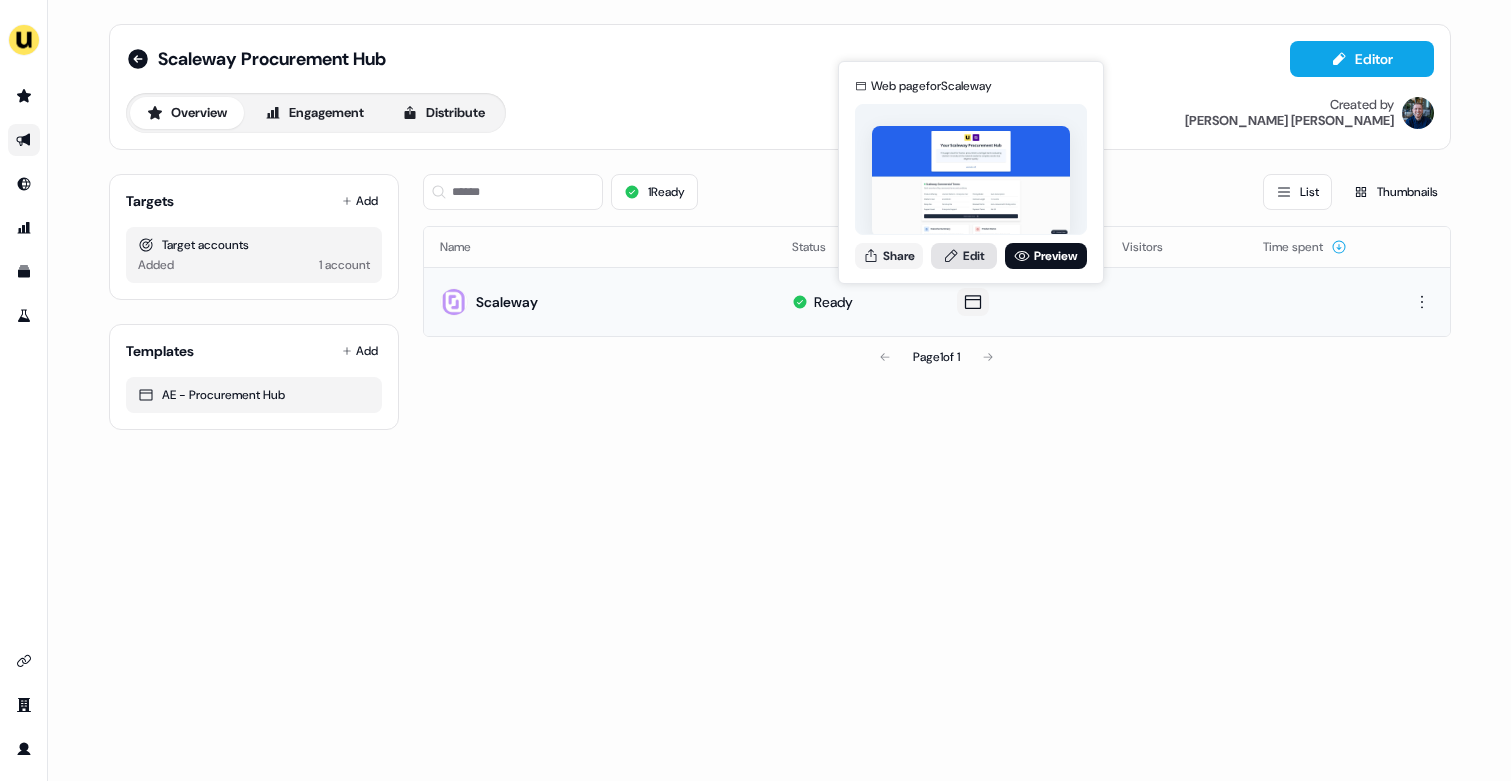 click on "Edit" at bounding box center [964, 256] 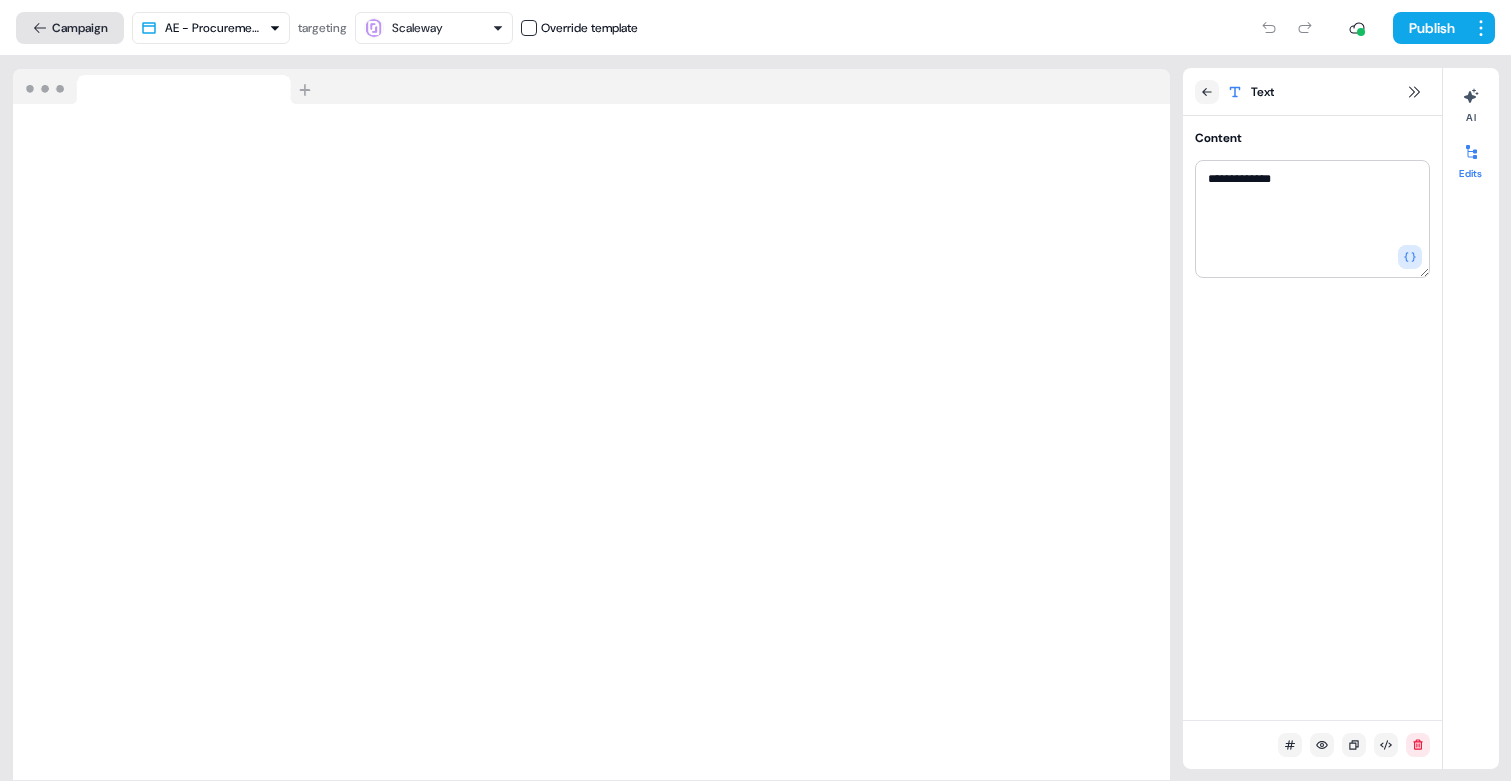 click 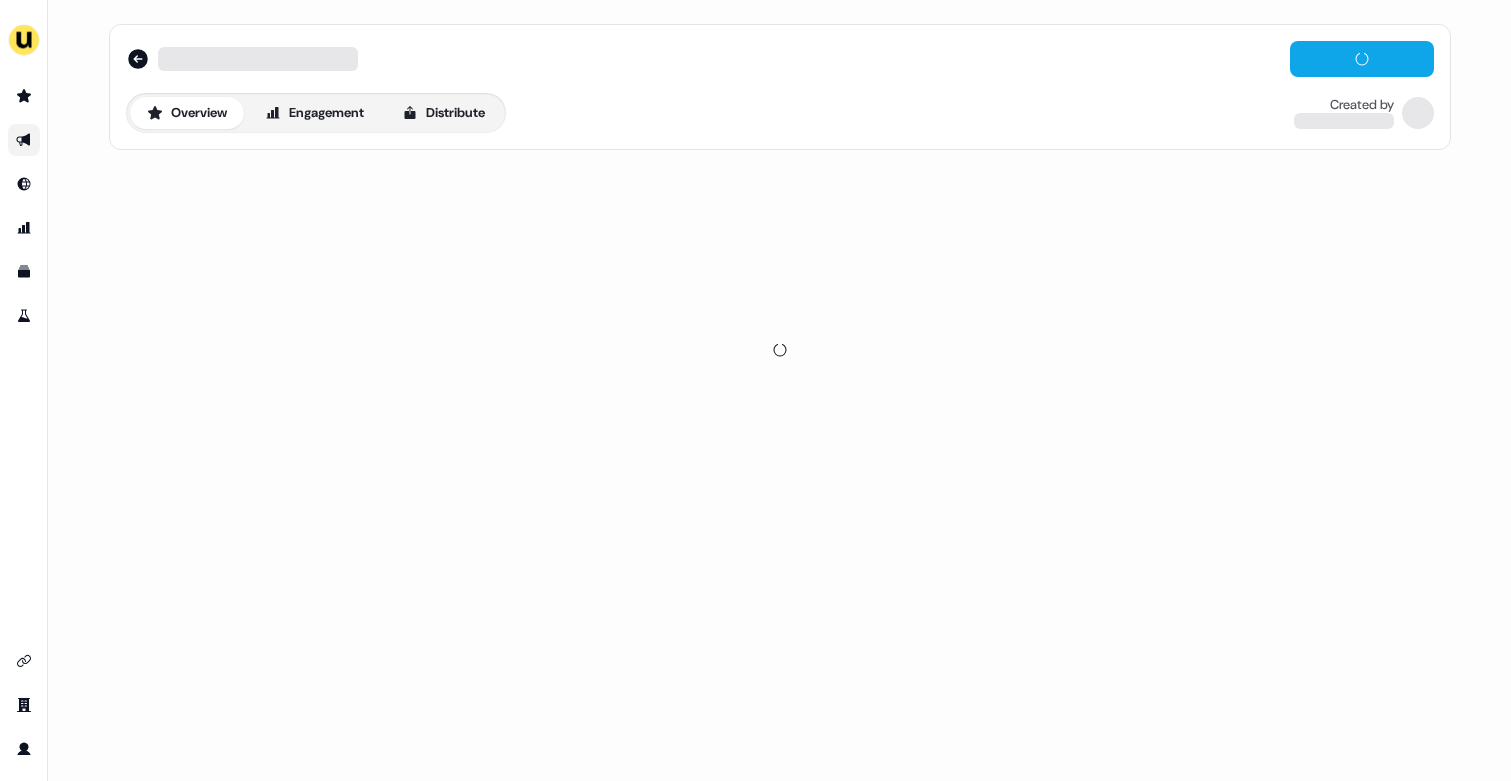 scroll, scrollTop: 0, scrollLeft: 0, axis: both 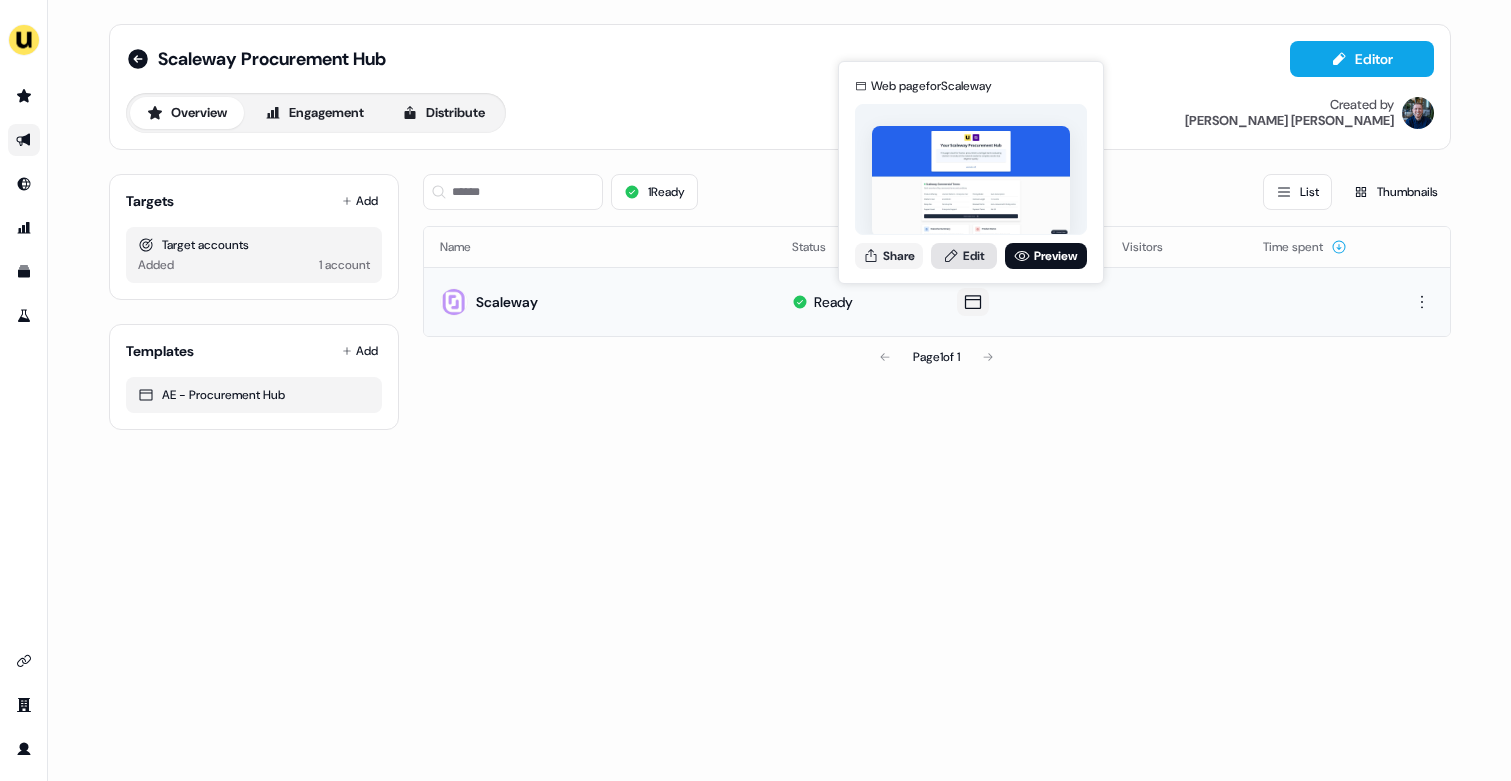 click on "Edit" at bounding box center (964, 256) 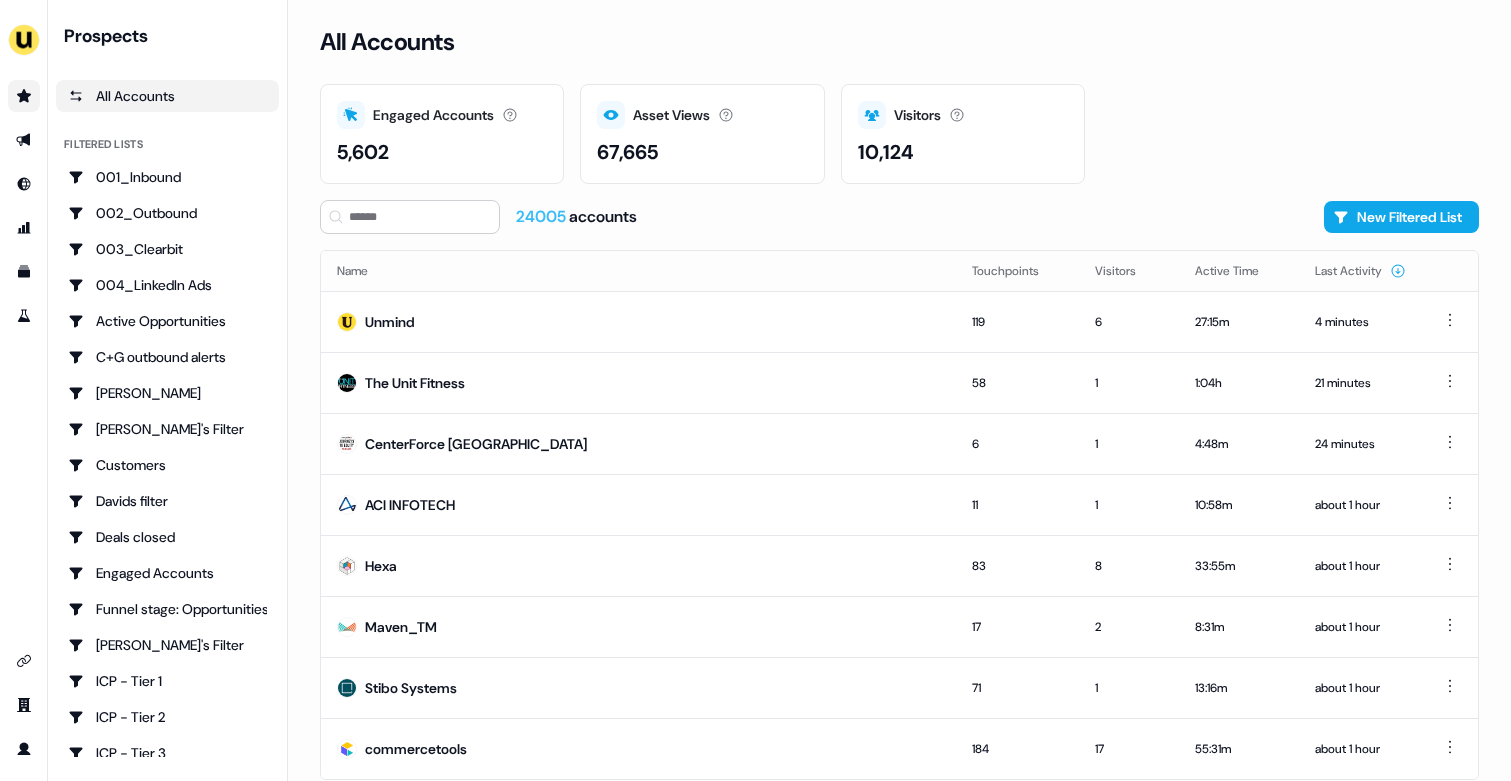 scroll, scrollTop: 0, scrollLeft: 0, axis: both 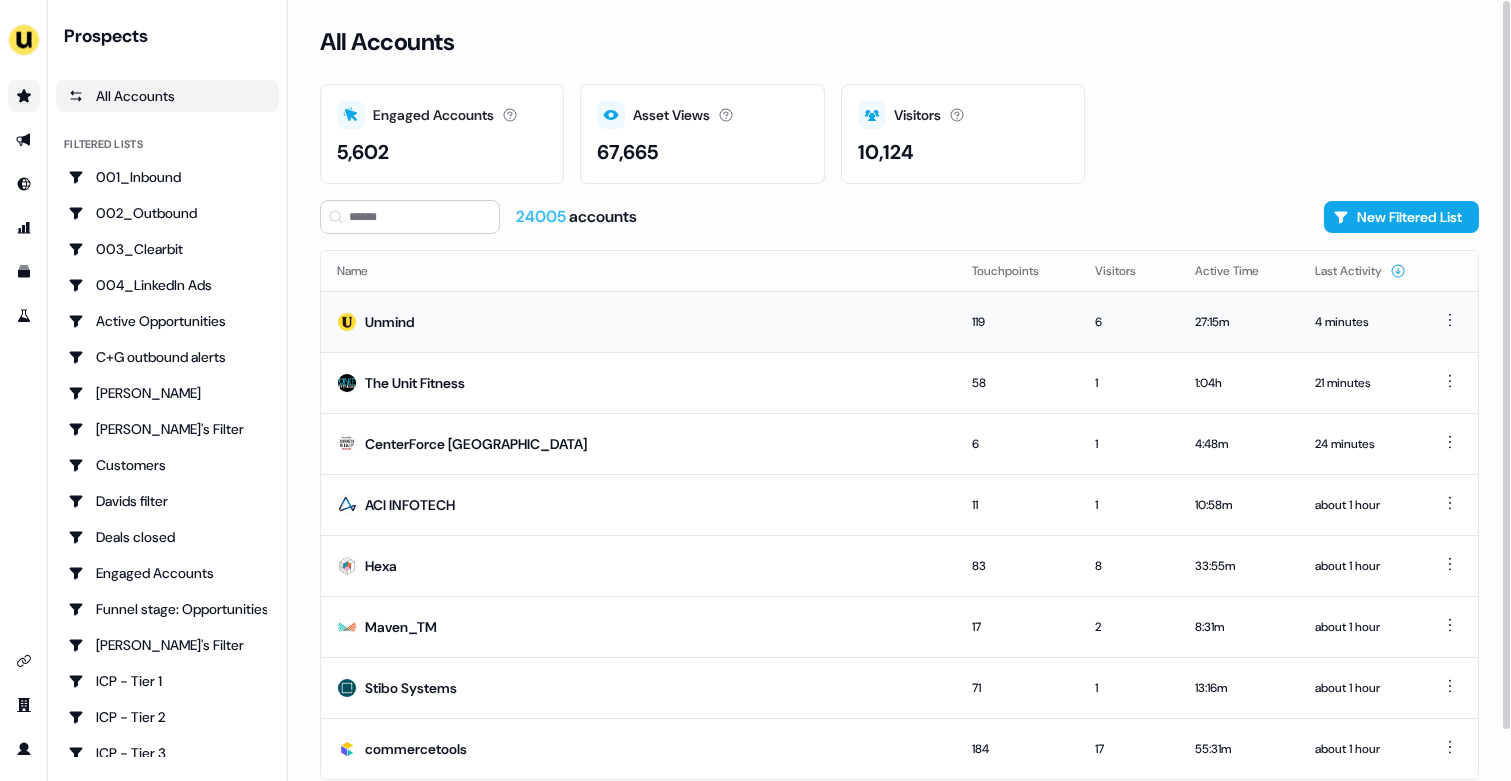 click on "Unmind" at bounding box center [638, 321] 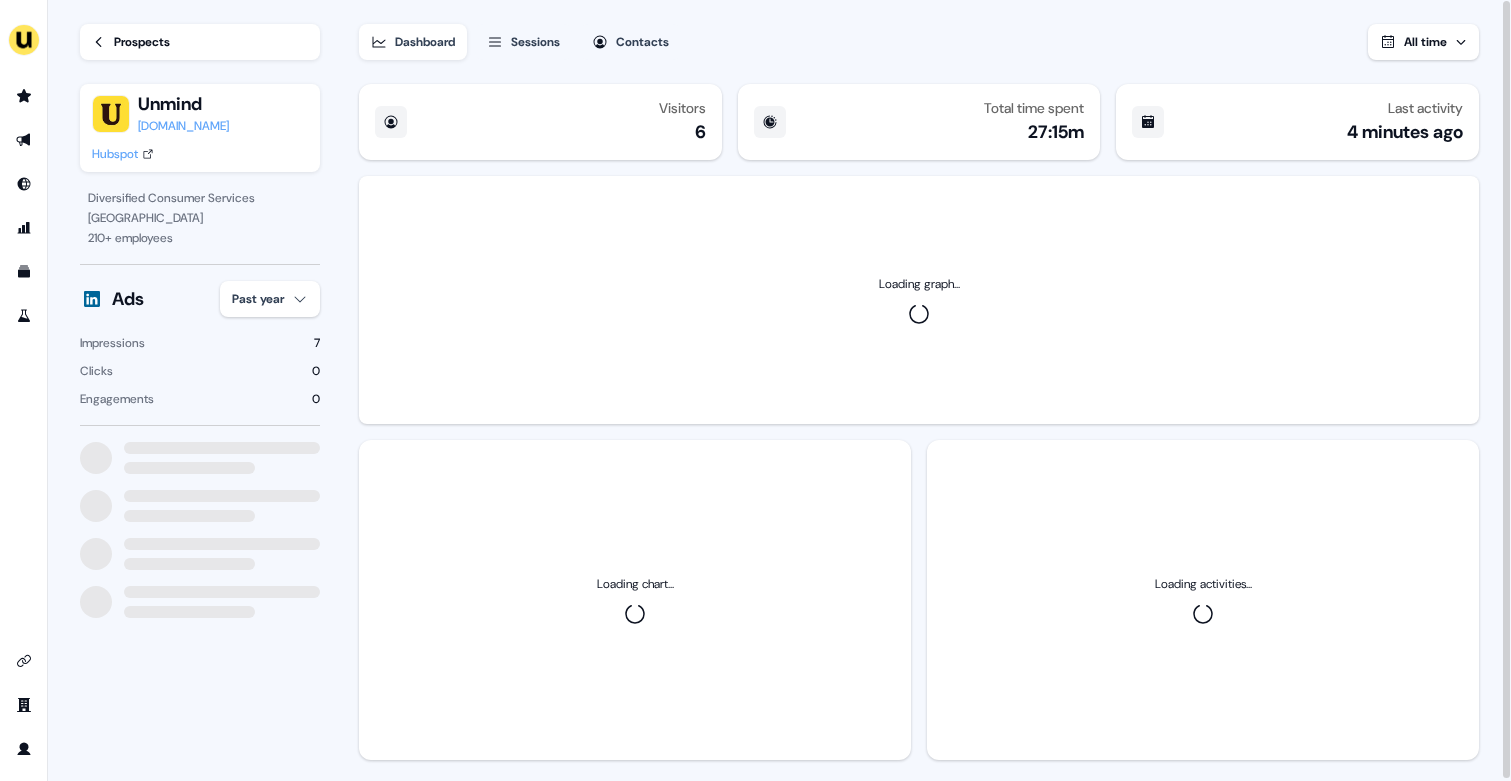 click on "For the best experience switch devices to a bigger screen. Go to [DOMAIN_NAME] Loading... Prospects Unmind [DOMAIN_NAME] Hubspot Diversified Consumer Services [GEOGRAPHIC_DATA] 210 + employees Ads Past year Impressions 7 Clicks 0 Engagements 0 Dashboard Sessions Contacts All time Visitors 6 Total time spent 27:15m Last activity 4 minutes ago Loading graph... Loading chart... Loading activities..." at bounding box center [755, 390] 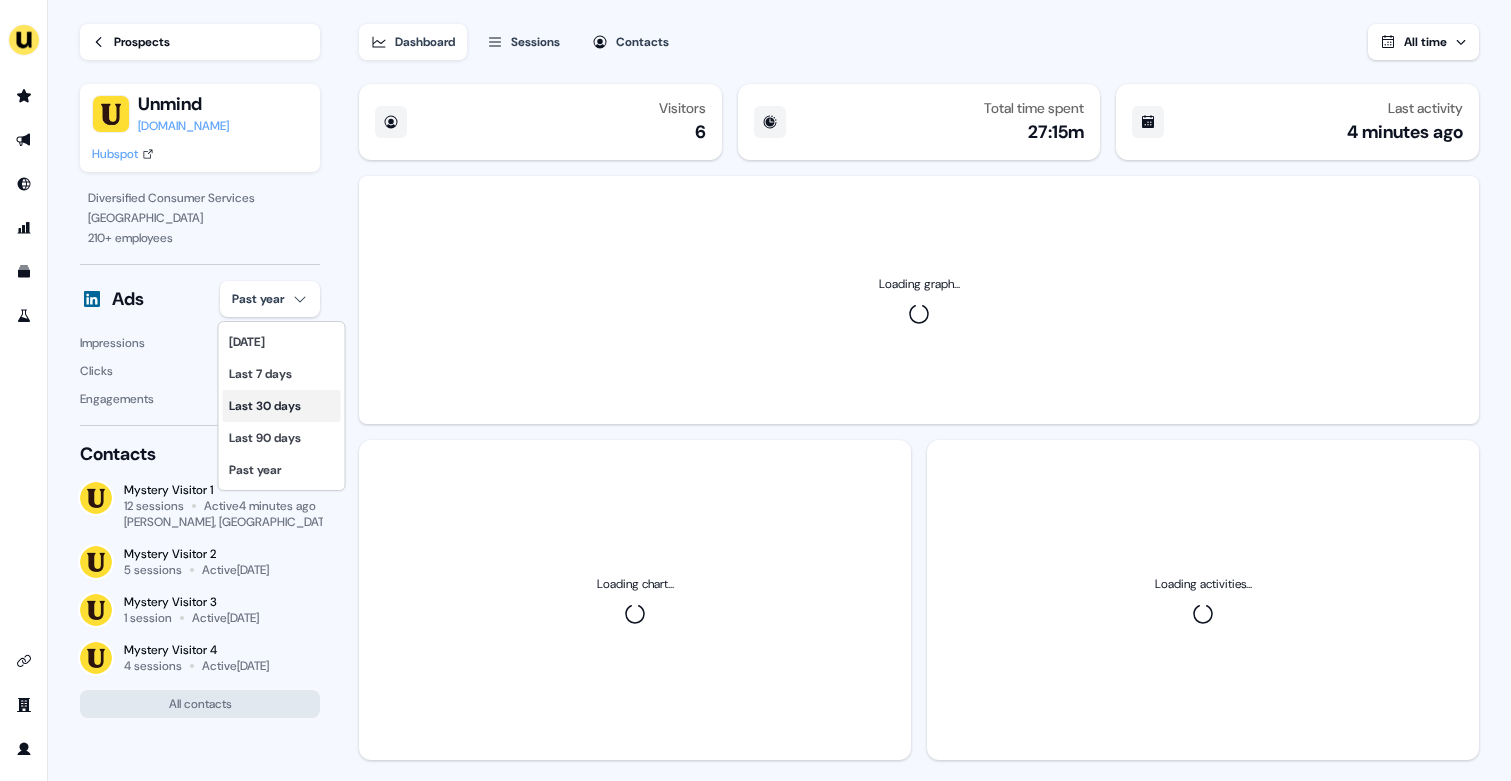 click on "Last 30 days" at bounding box center (282, 406) 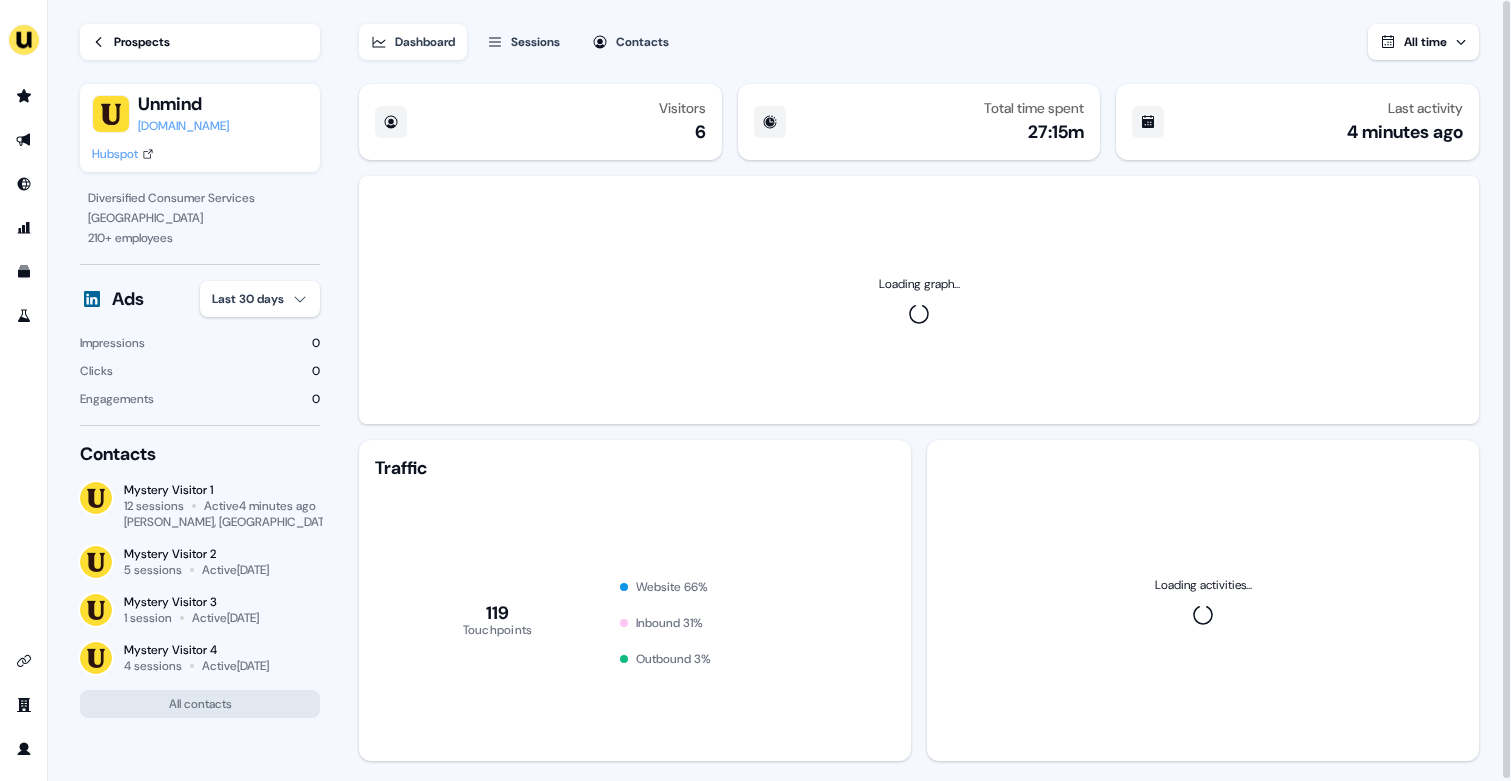 type 